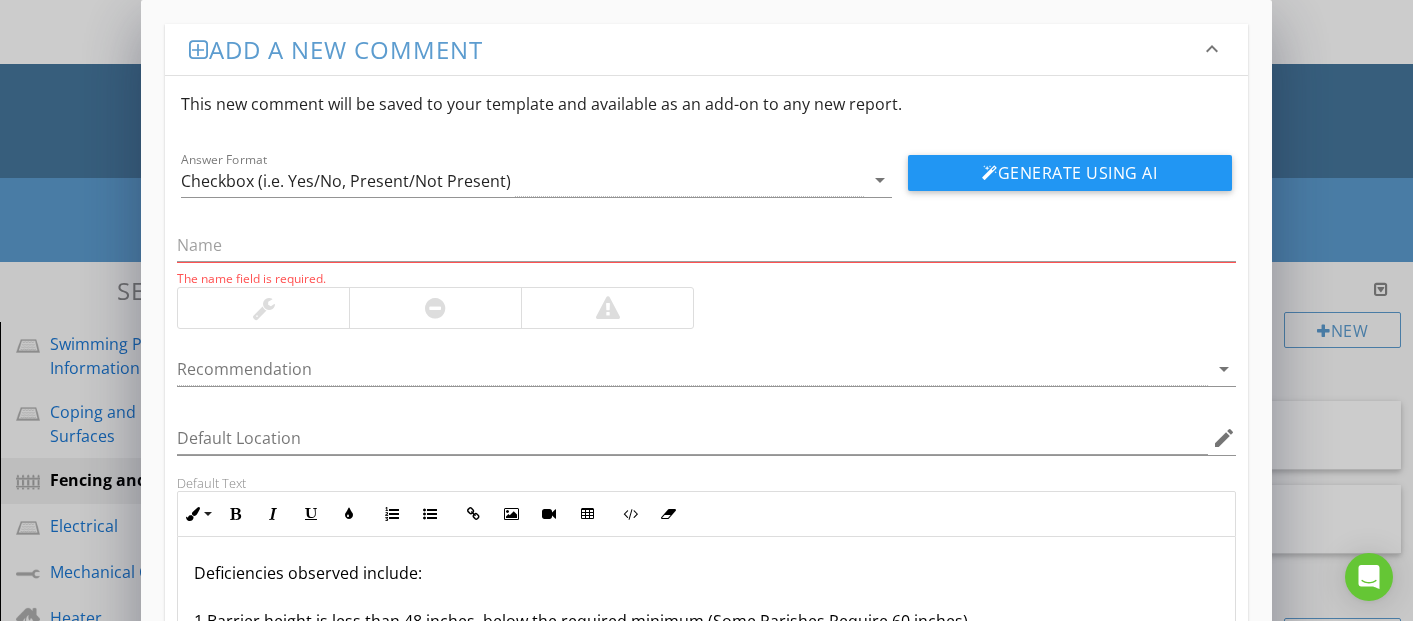 scroll, scrollTop: 660, scrollLeft: 0, axis: vertical 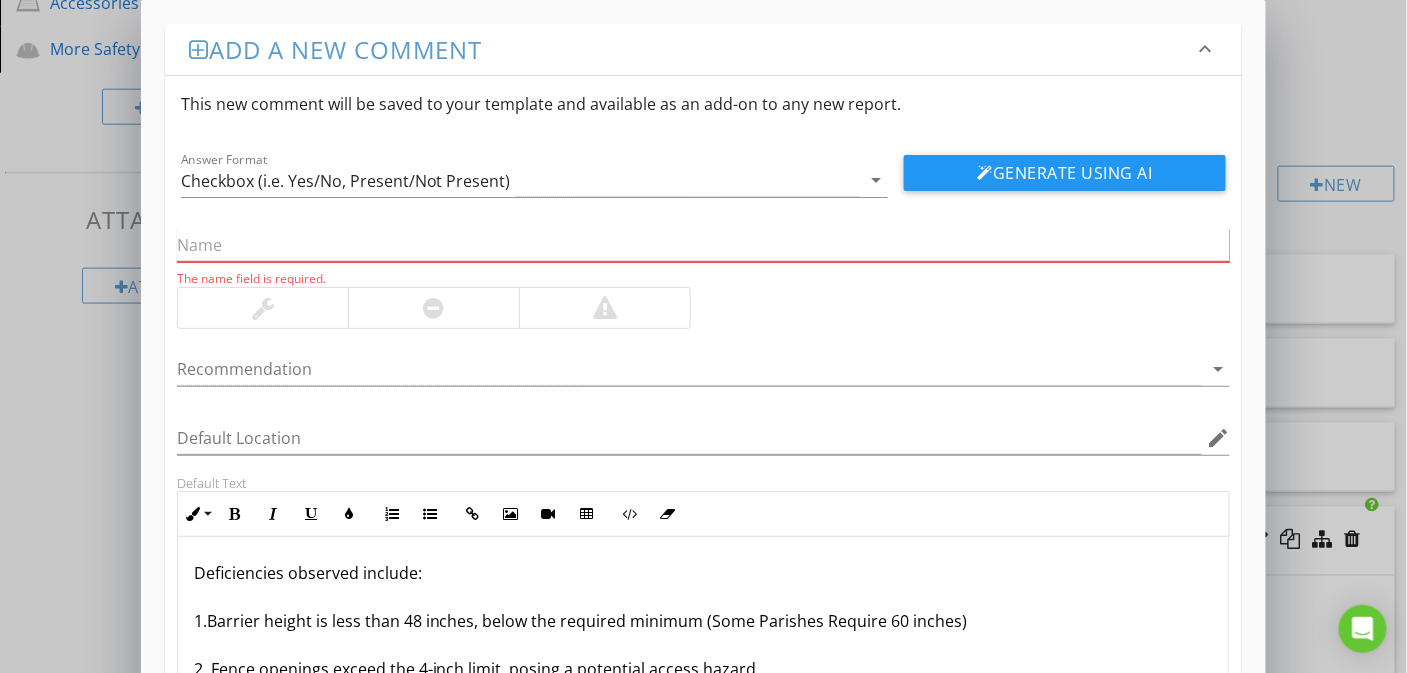 click at bounding box center [704, 245] 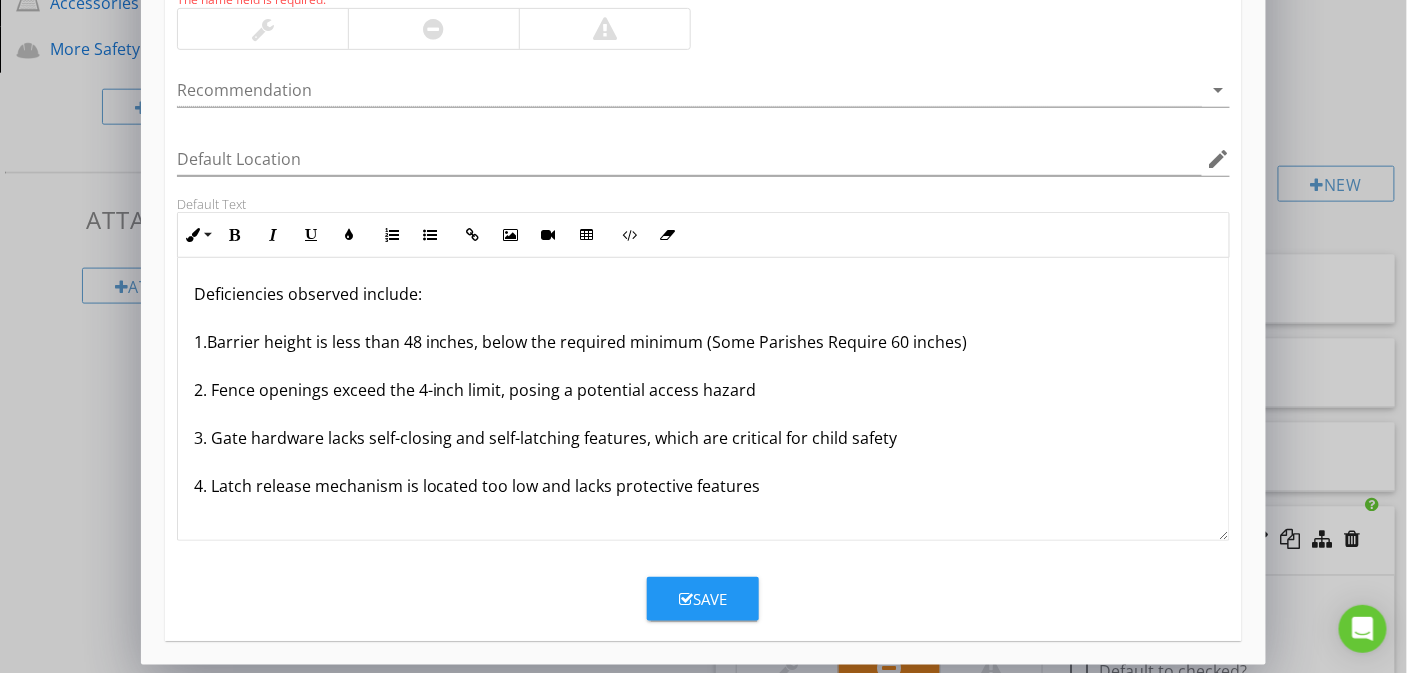 scroll, scrollTop: 282, scrollLeft: 0, axis: vertical 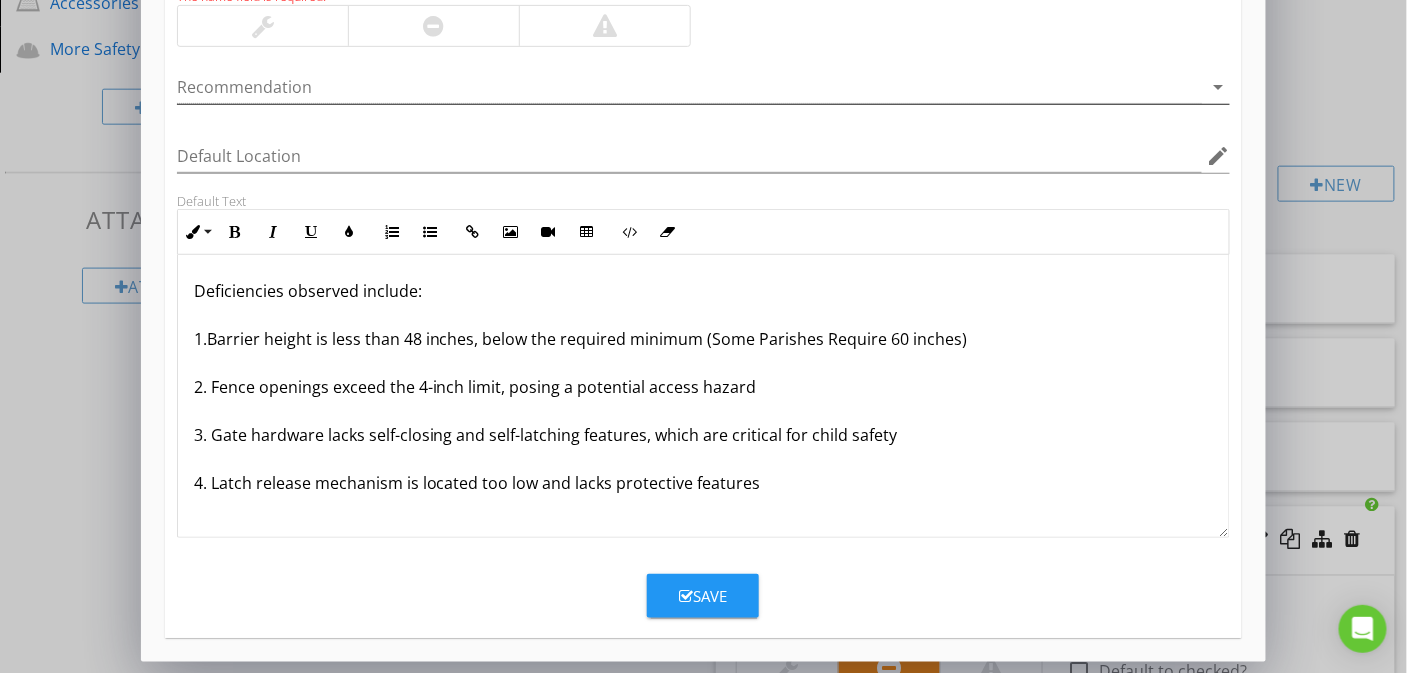 click at bounding box center (690, 87) 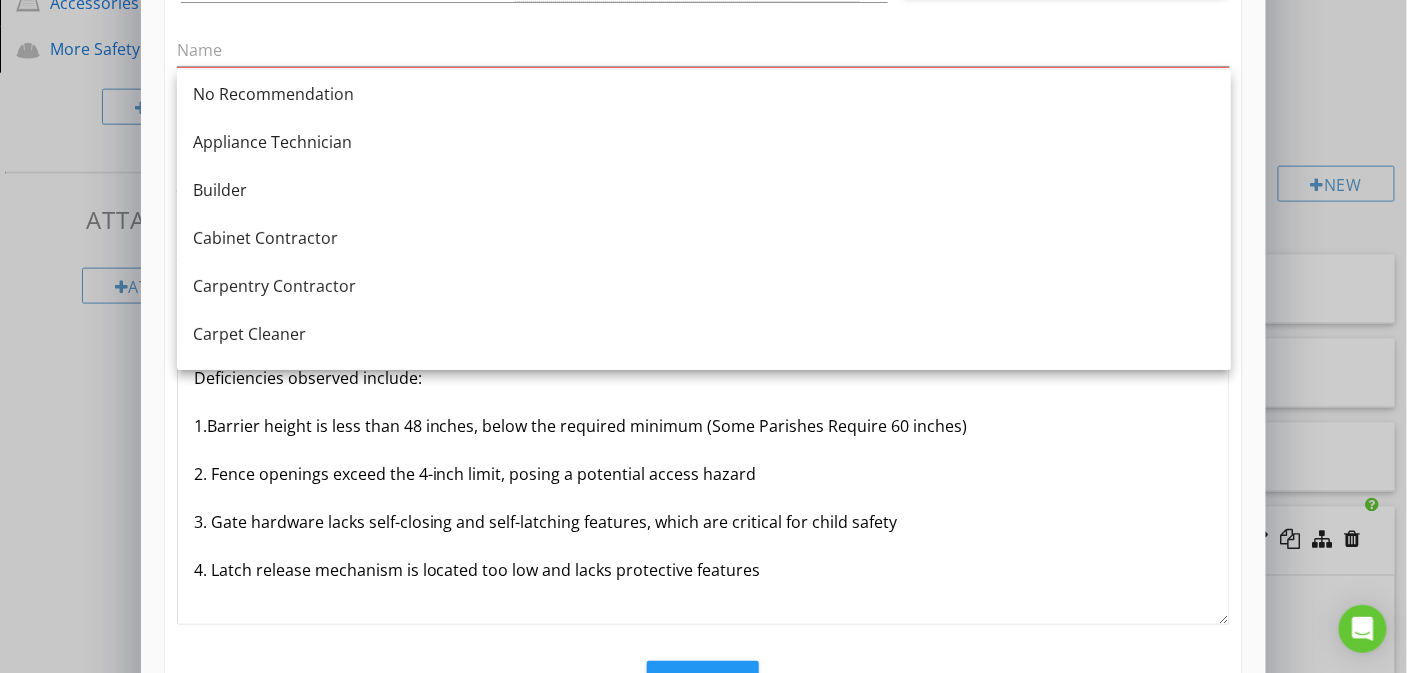scroll, scrollTop: 0, scrollLeft: 0, axis: both 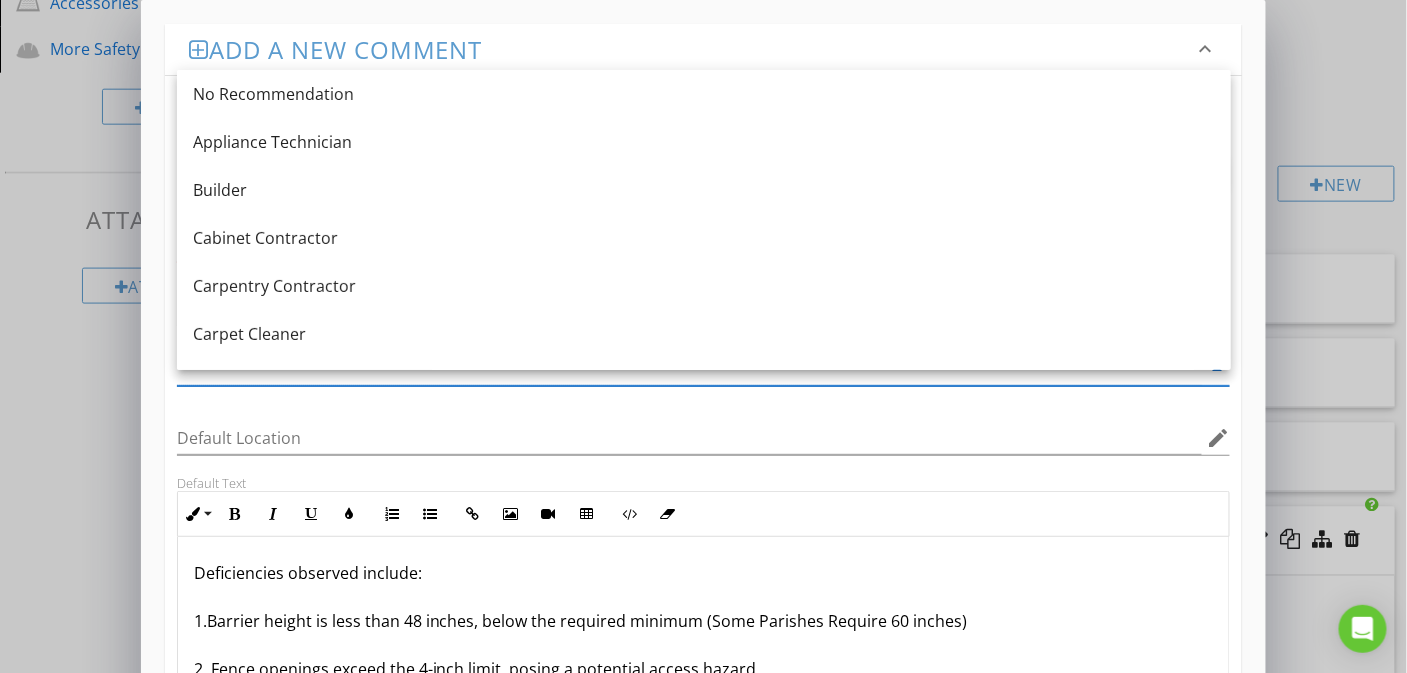 click on "Default Location edit" at bounding box center [704, 440] 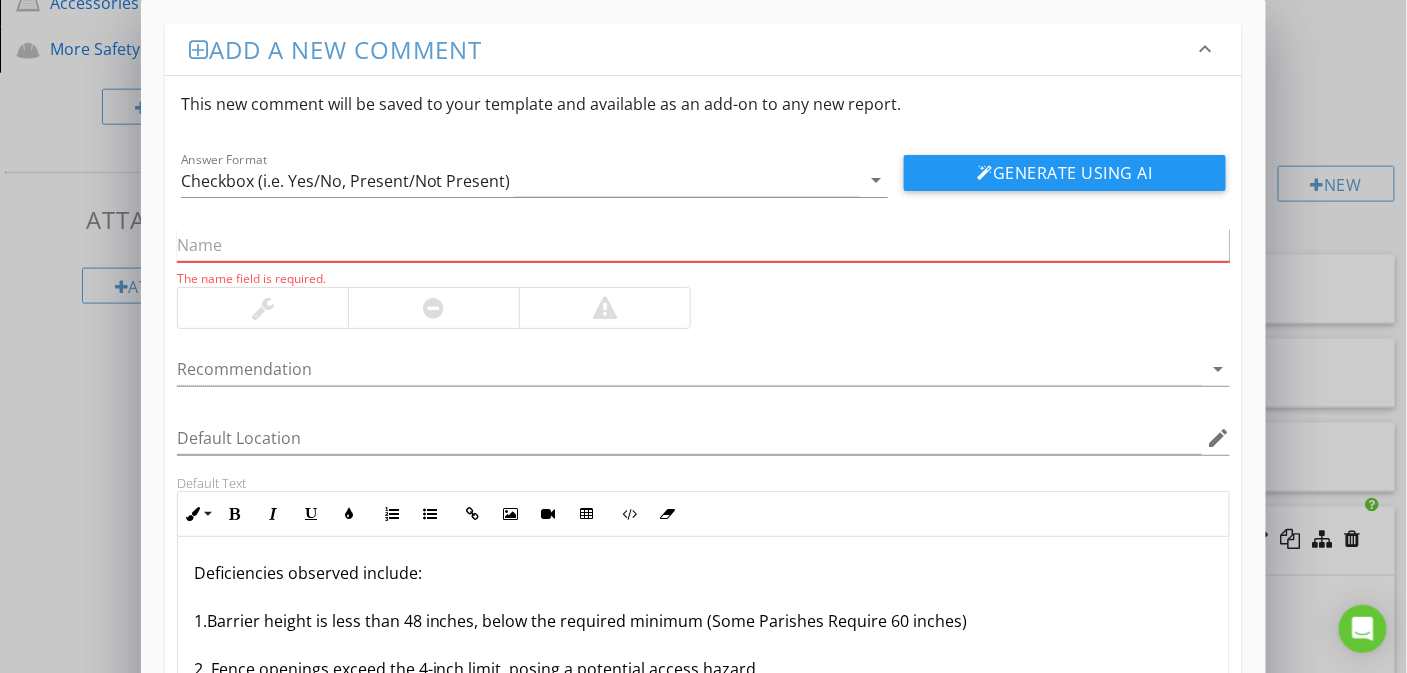 click at bounding box center (704, 245) 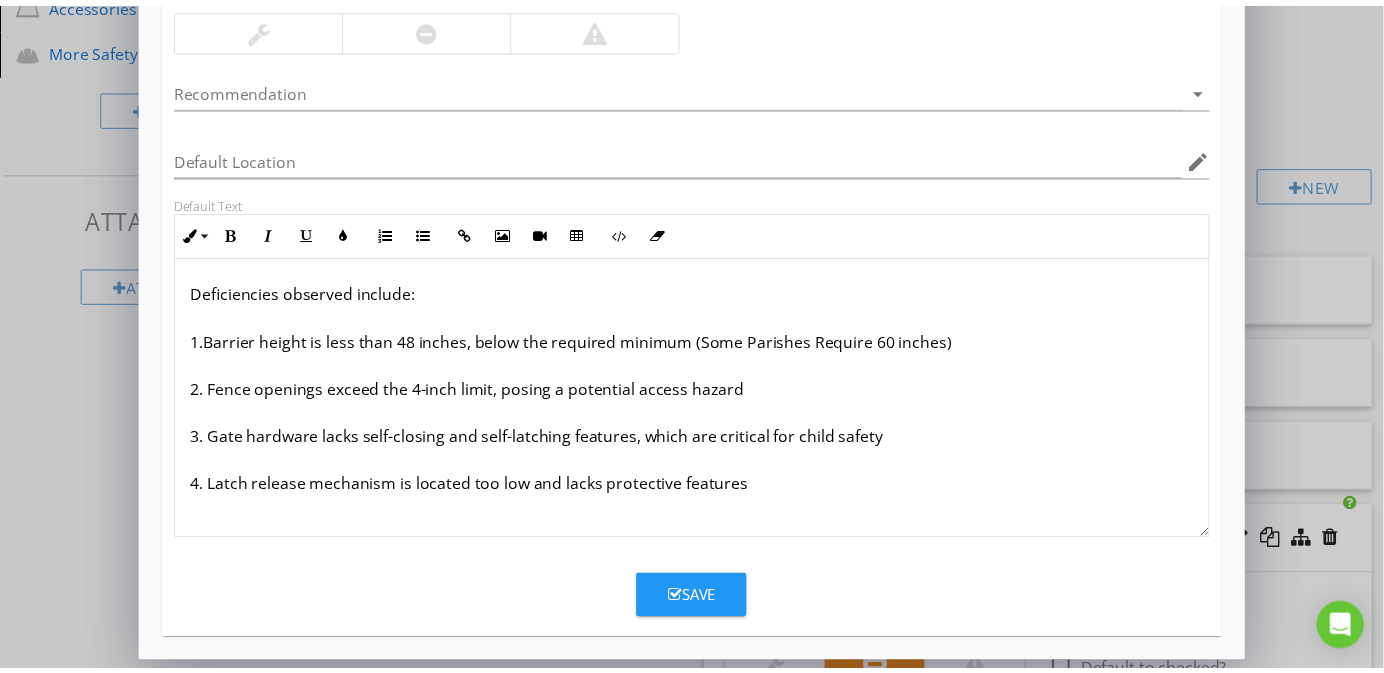 scroll, scrollTop: 278, scrollLeft: 0, axis: vertical 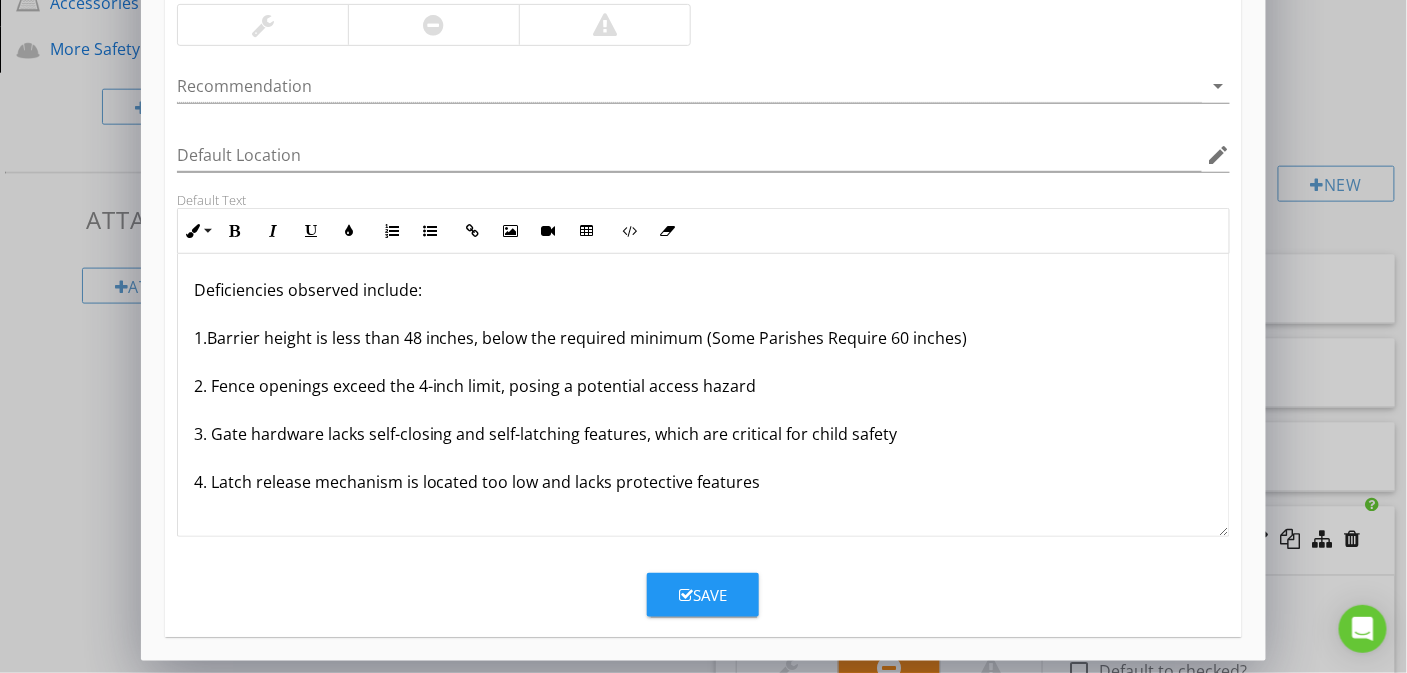 type on "Barrier Defects" 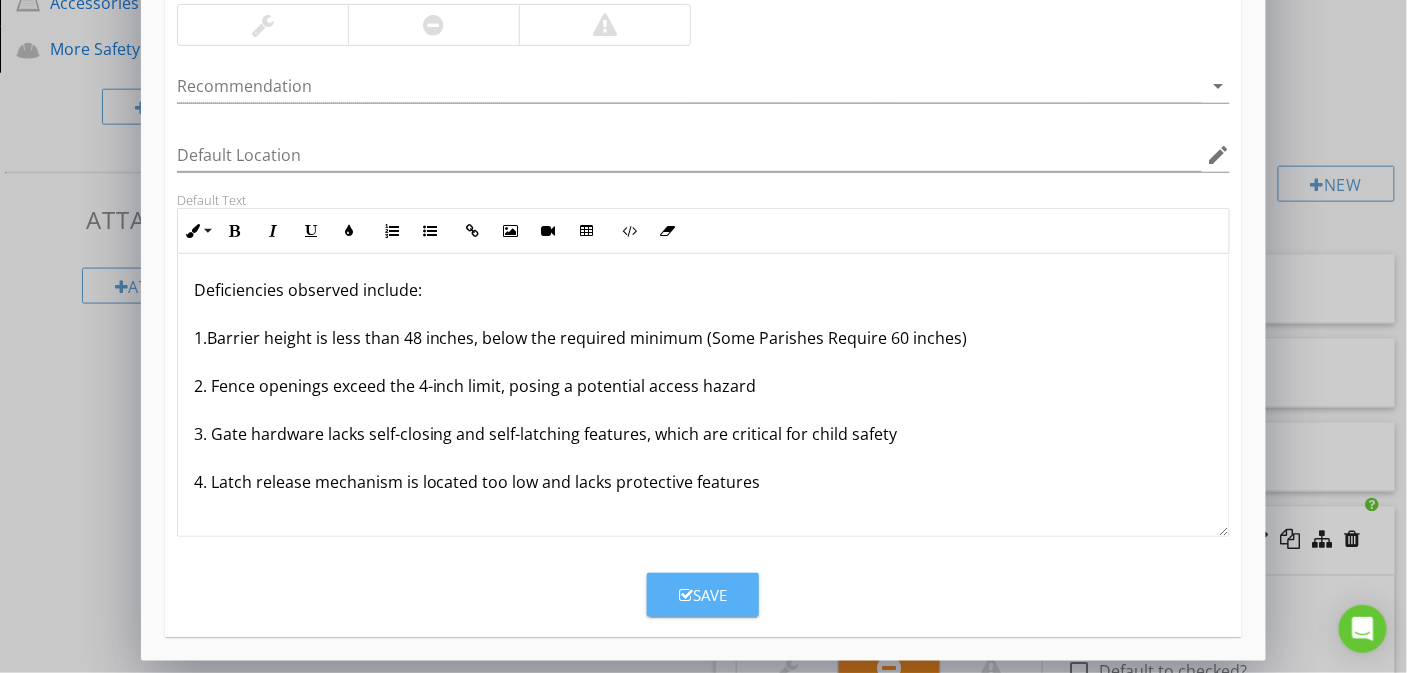 click on "Save" at bounding box center (703, 595) 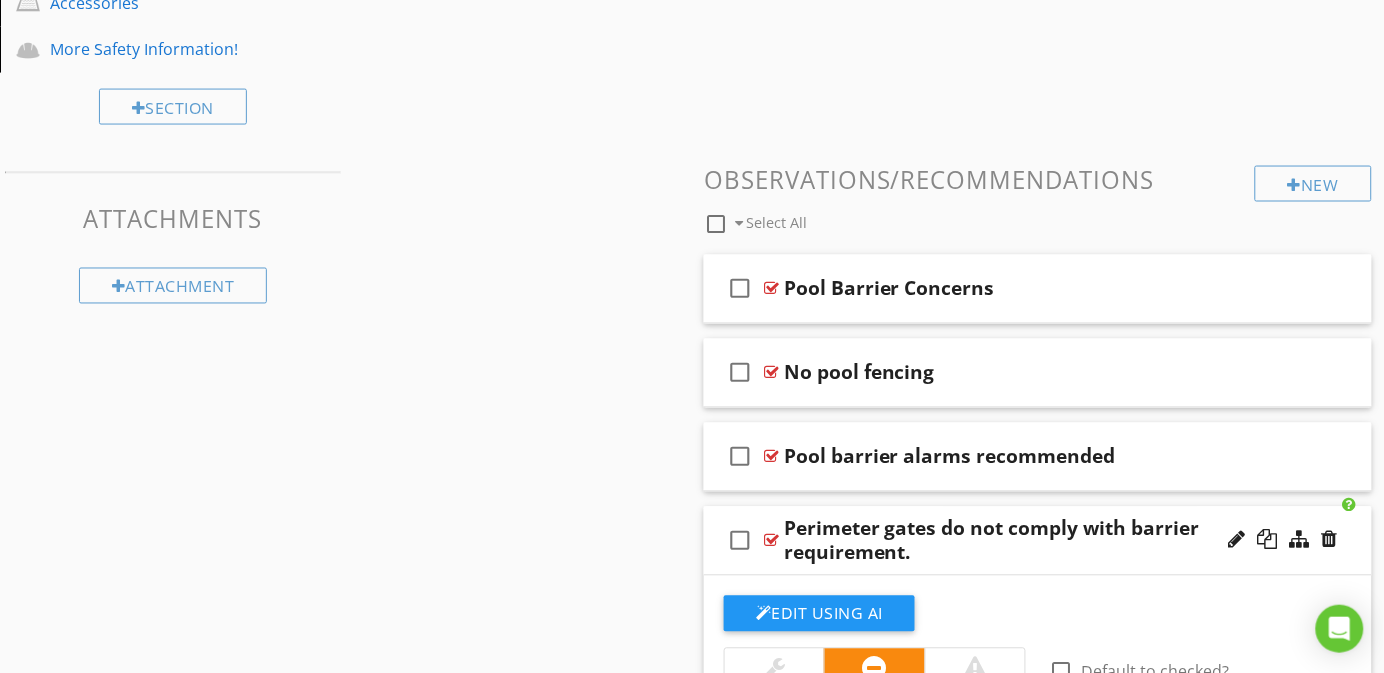 scroll, scrollTop: 96, scrollLeft: 0, axis: vertical 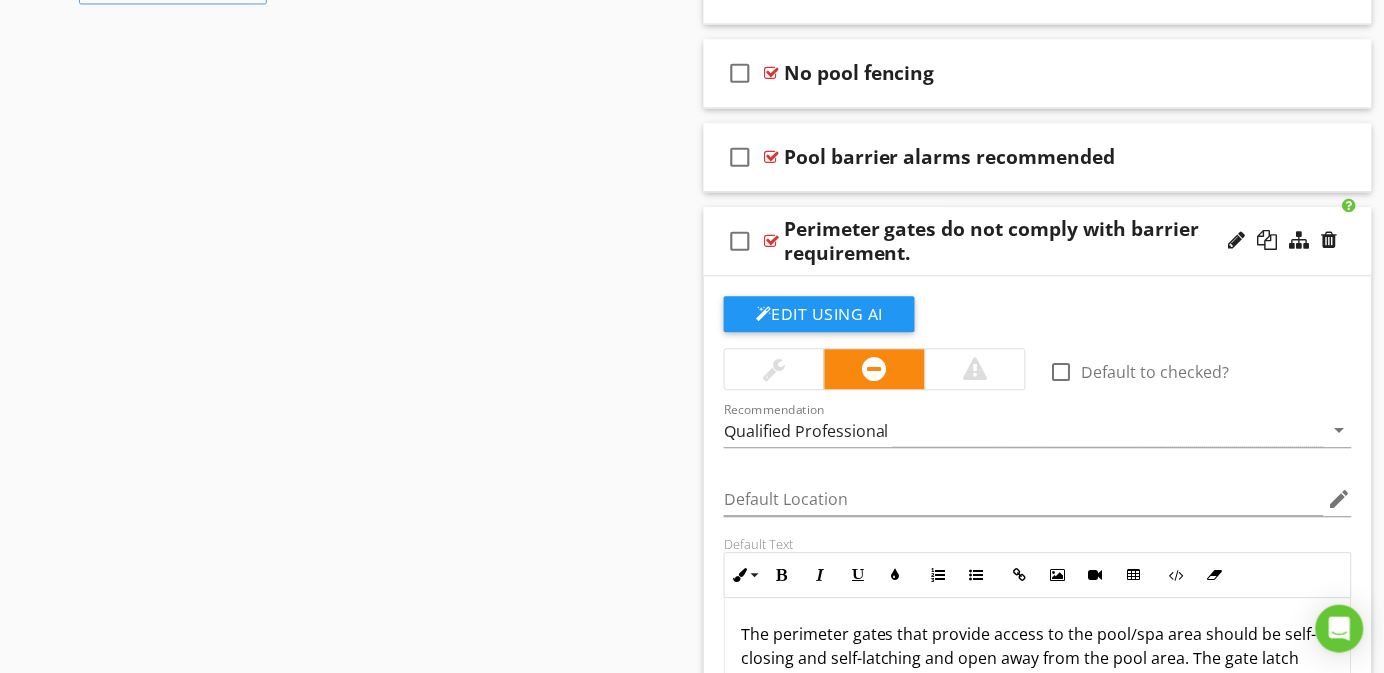 click on "Perimeter gates do not comply with barrier requirement." at bounding box center [1019, 241] 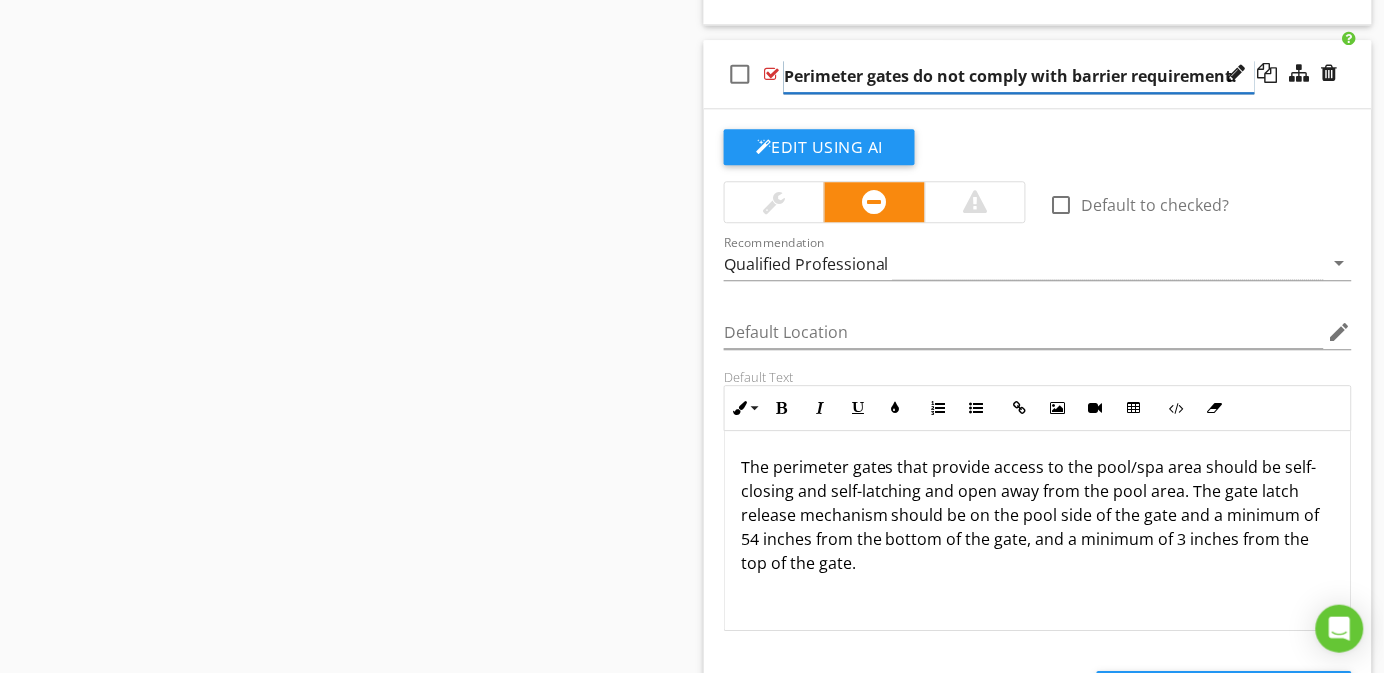 scroll, scrollTop: 960, scrollLeft: 0, axis: vertical 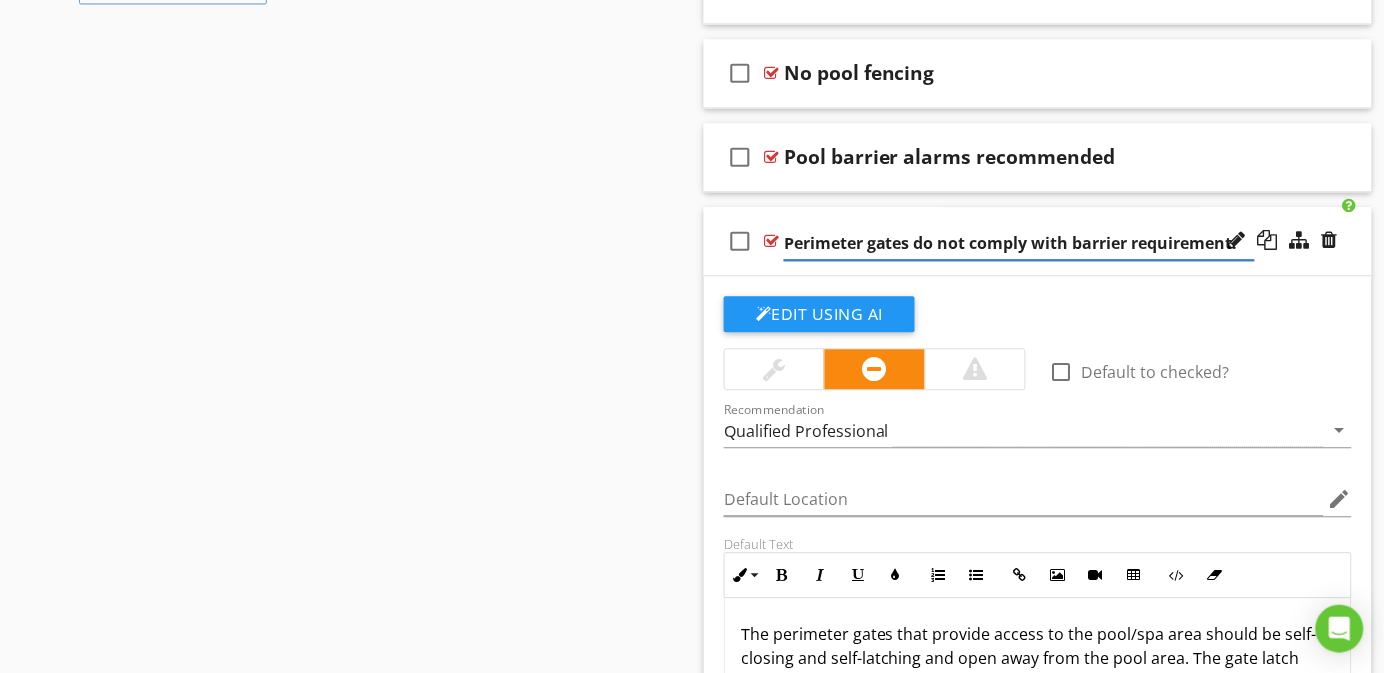 click on "check_box_outline_blank         Perimeter gates do not comply with barrier requirement." at bounding box center (1038, 241) 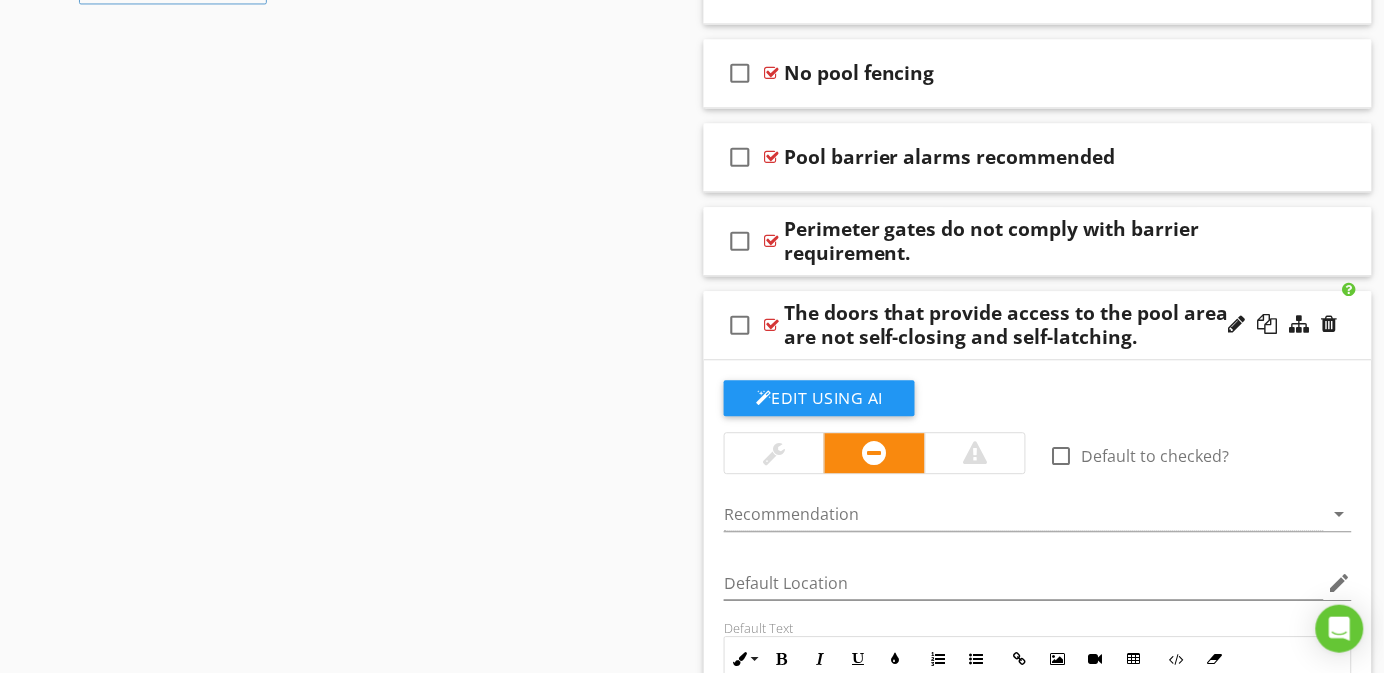 click at bounding box center (1330, 240) 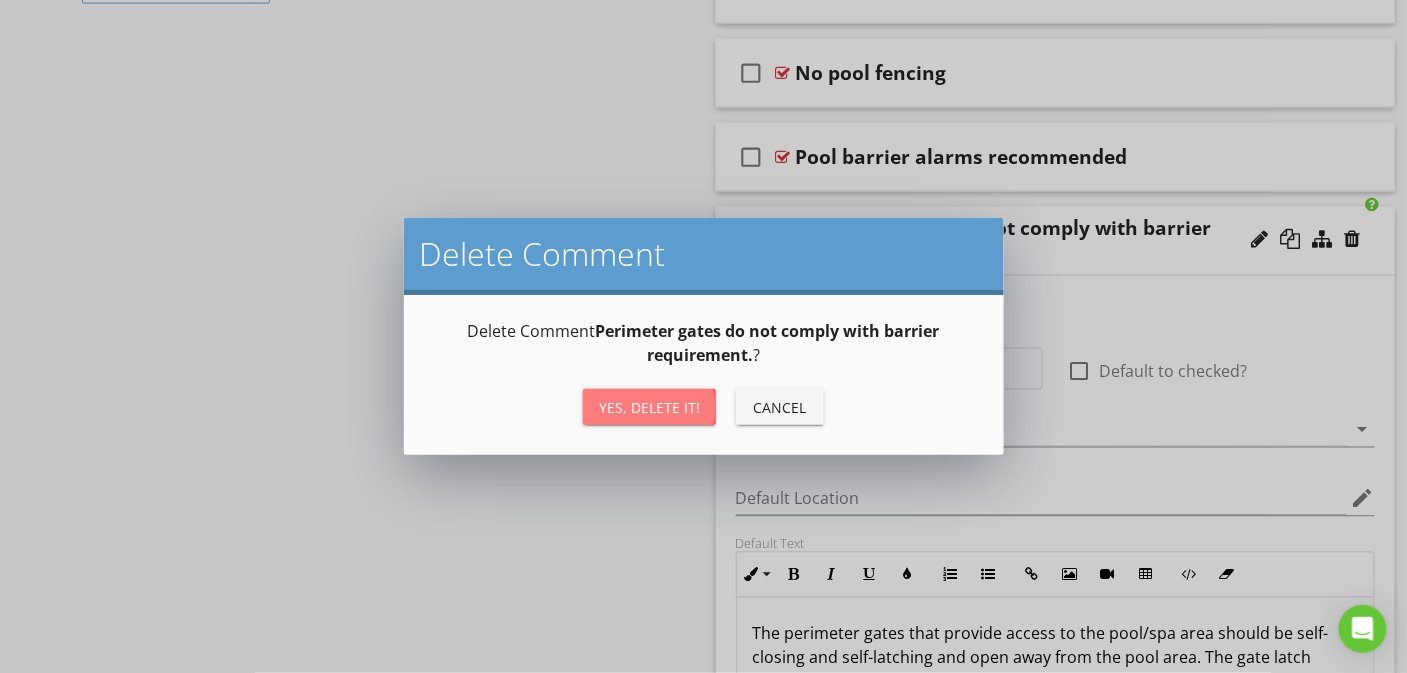 click on "Yes, Delete it!" at bounding box center (649, 407) 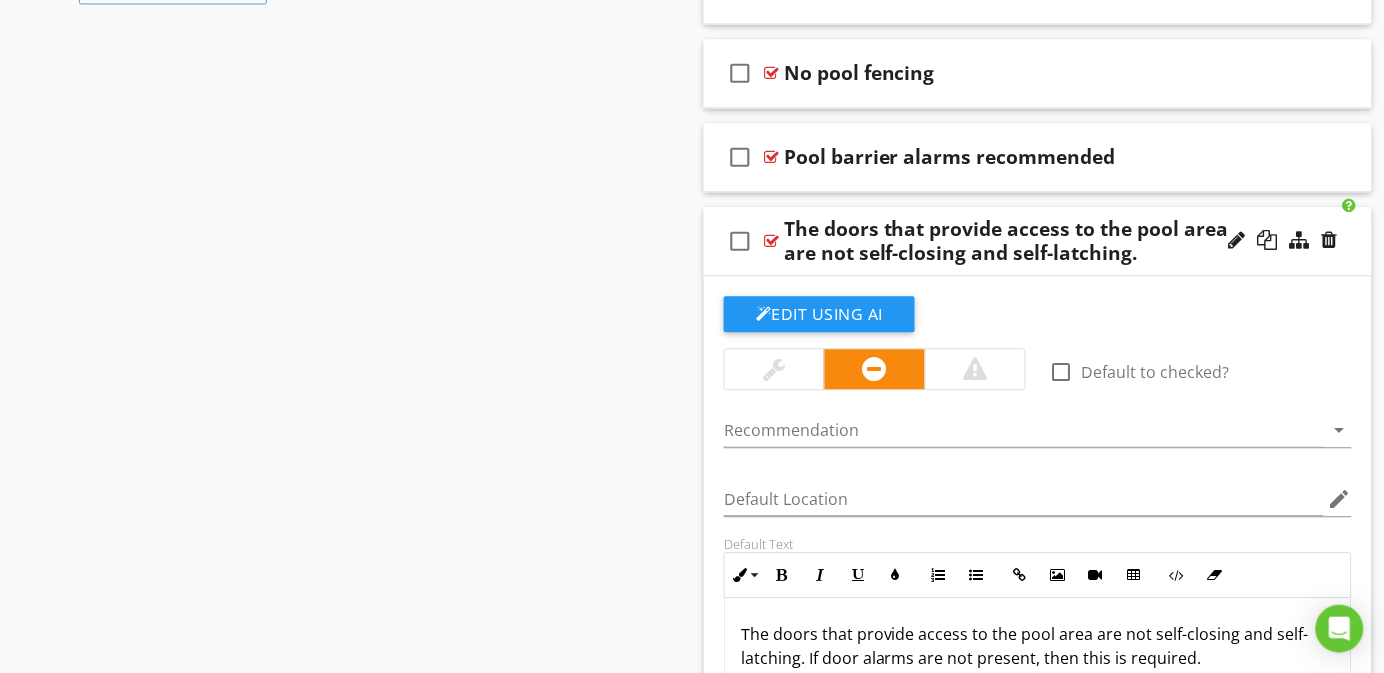 click on "The doors that provide access to the pool area are not self-closing and self-latching." at bounding box center [1019, 241] 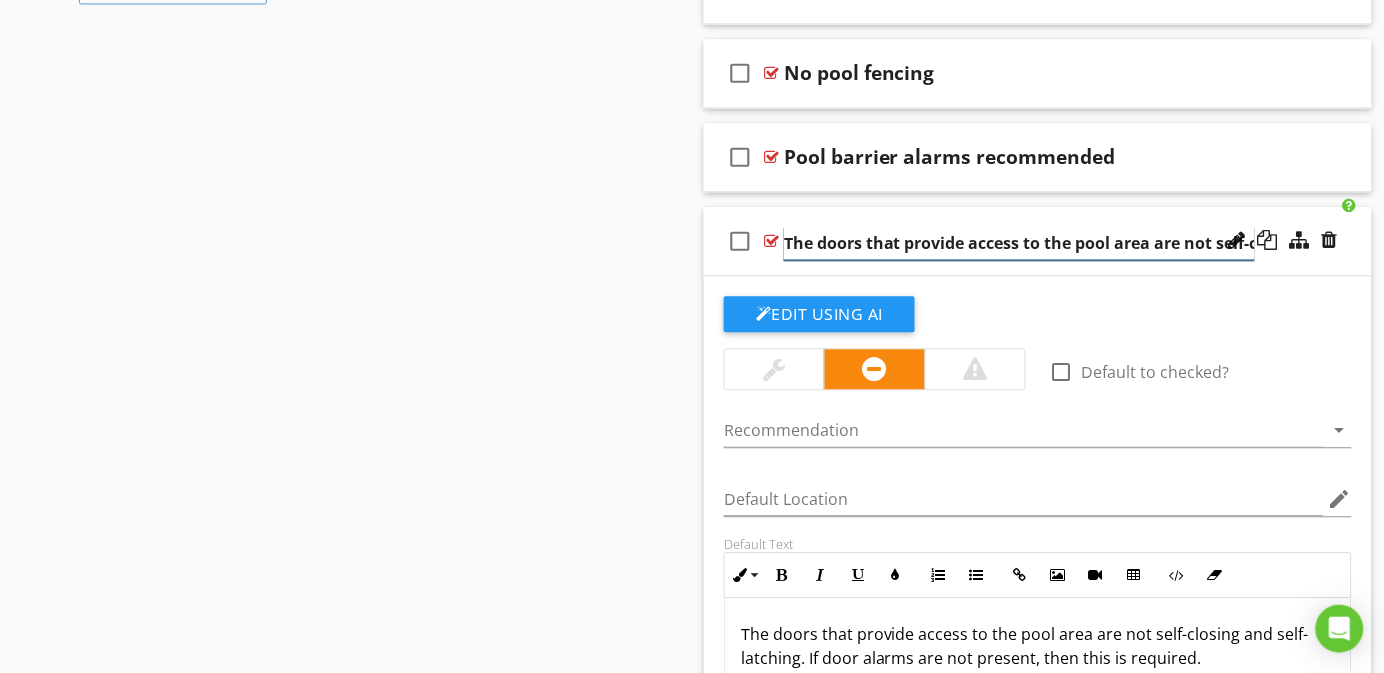 scroll, scrollTop: 0, scrollLeft: 193, axis: horizontal 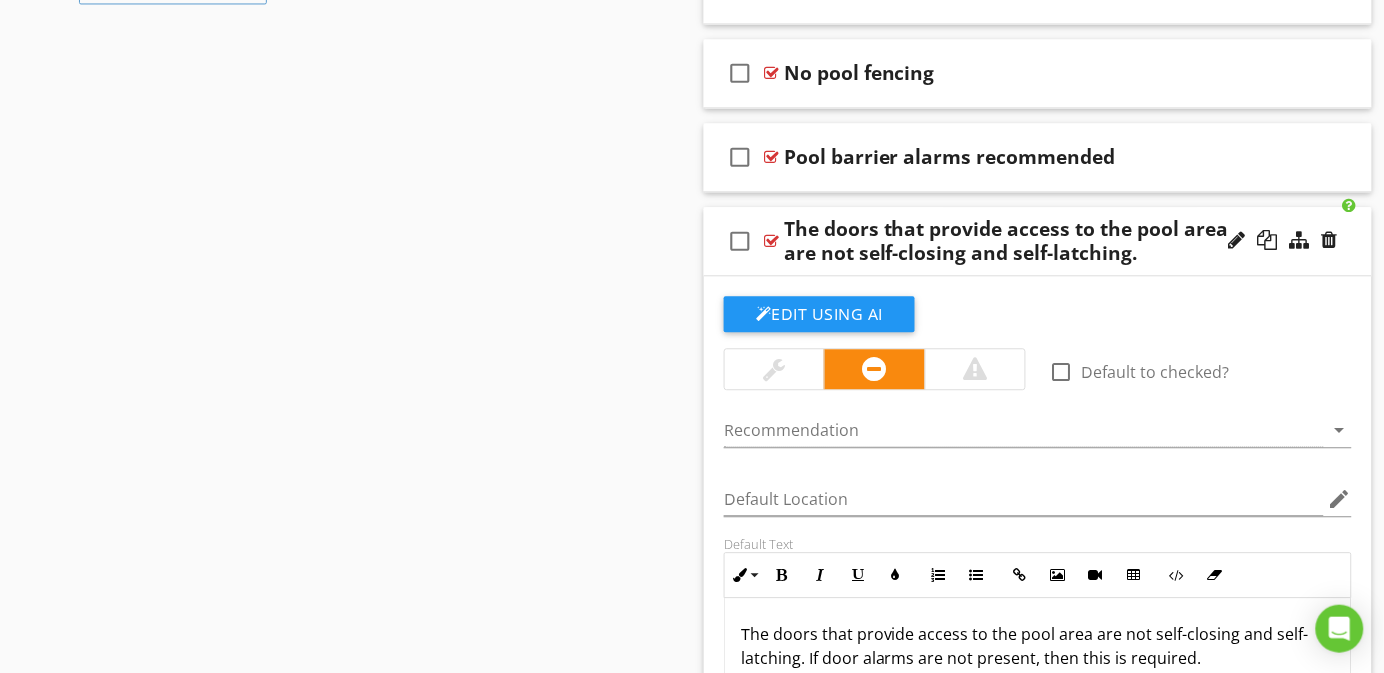 click on "check_box_outline_blank
The doors that provide access to the pool area are not self-closing and self-latching." at bounding box center [1038, 241] 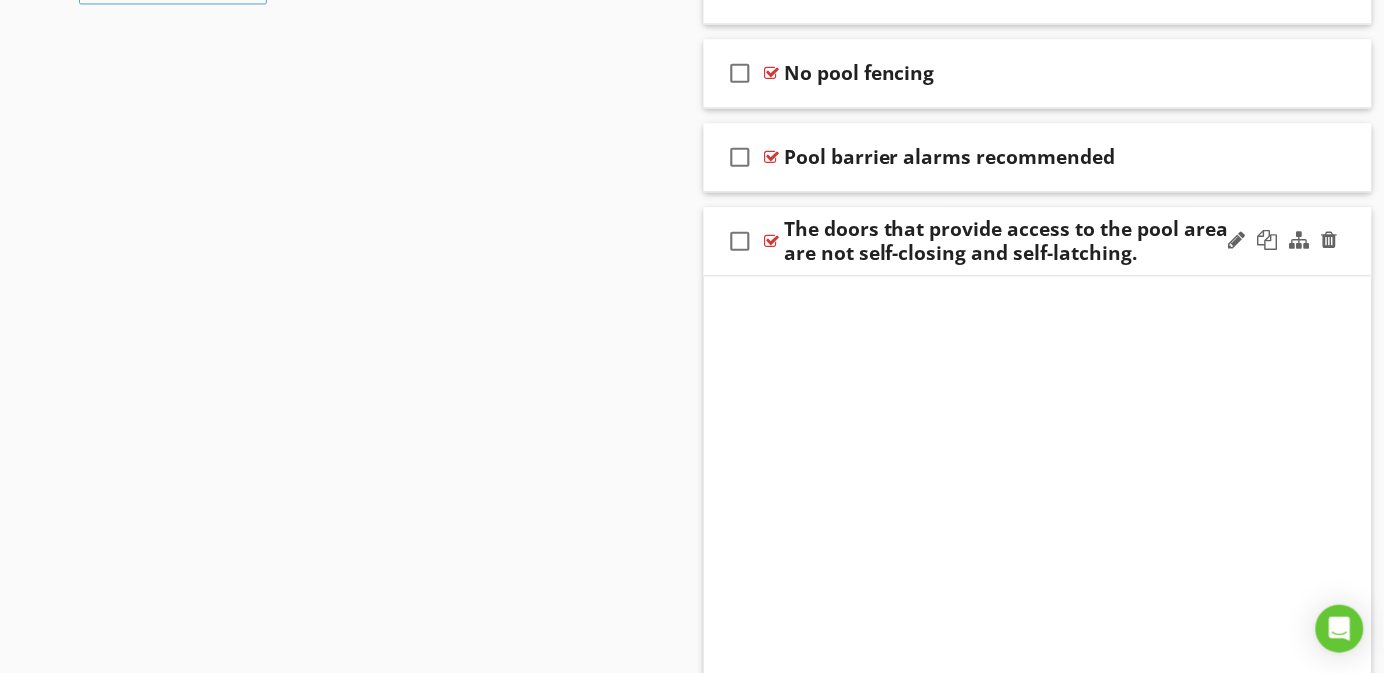 scroll, scrollTop: 815, scrollLeft: 0, axis: vertical 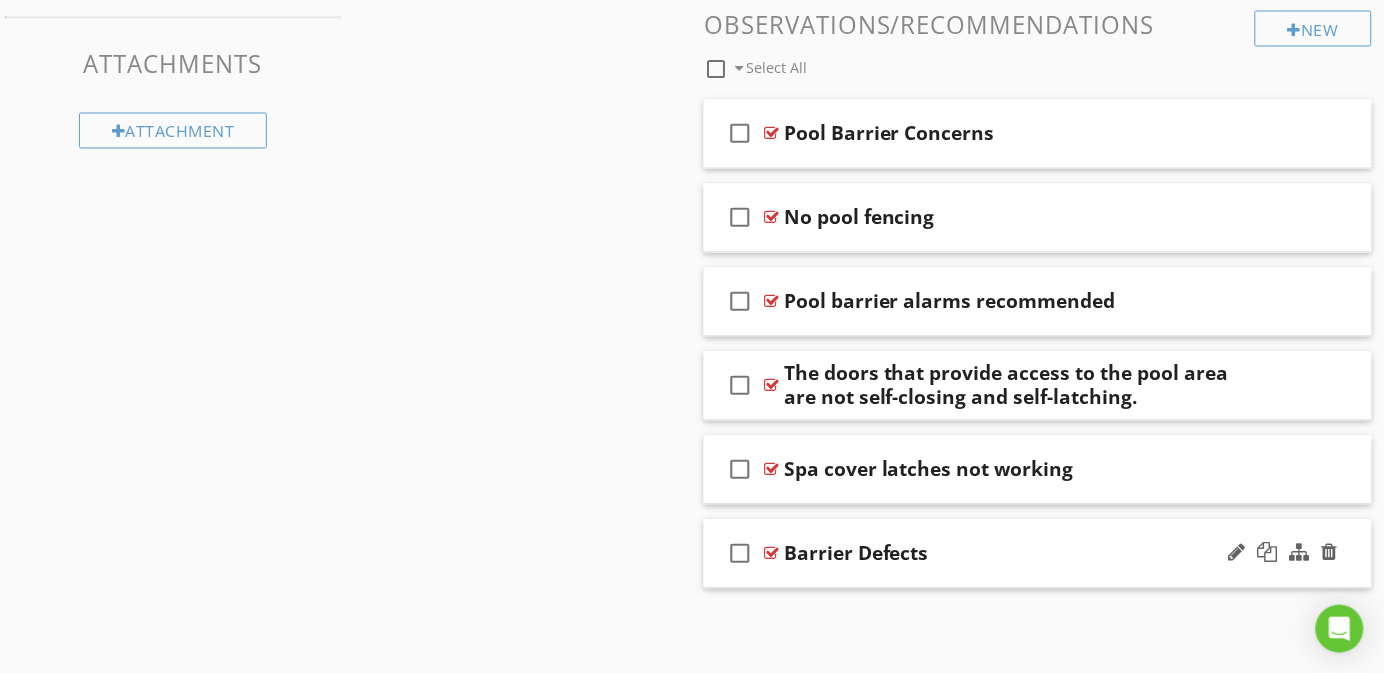 type 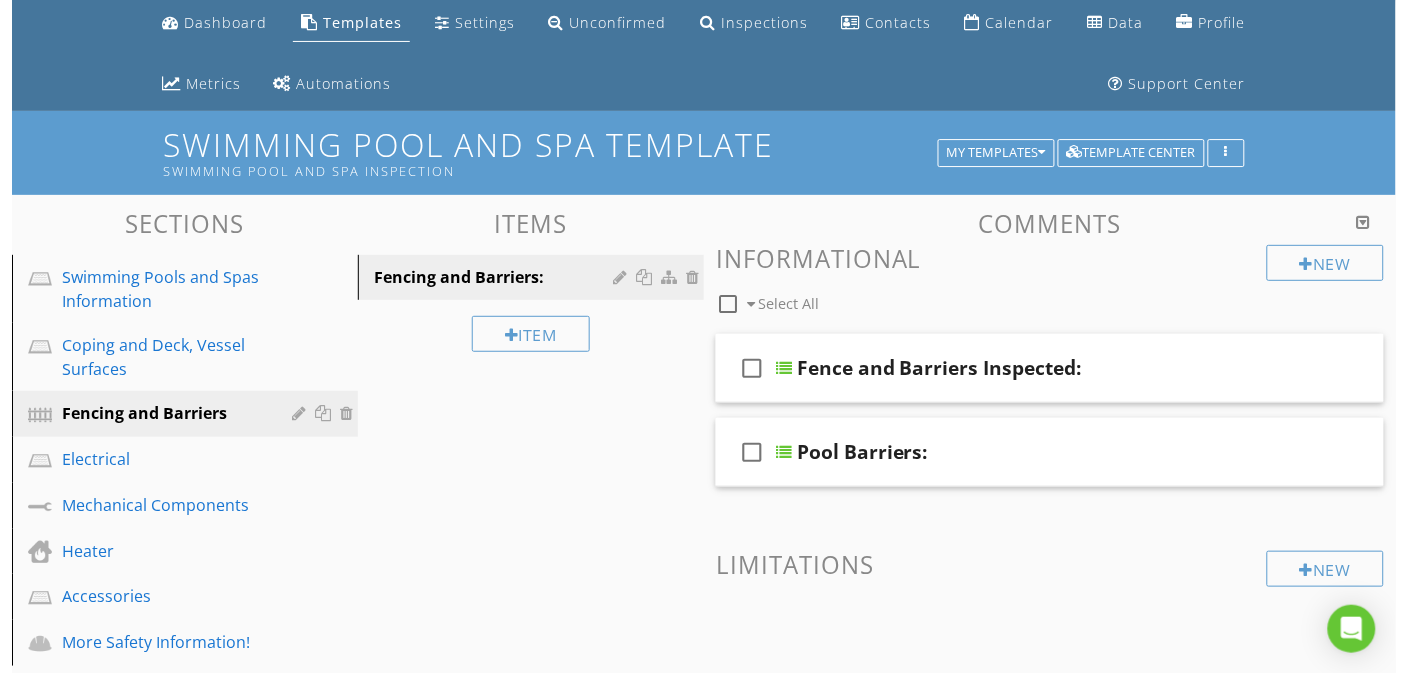 scroll, scrollTop: 65, scrollLeft: 0, axis: vertical 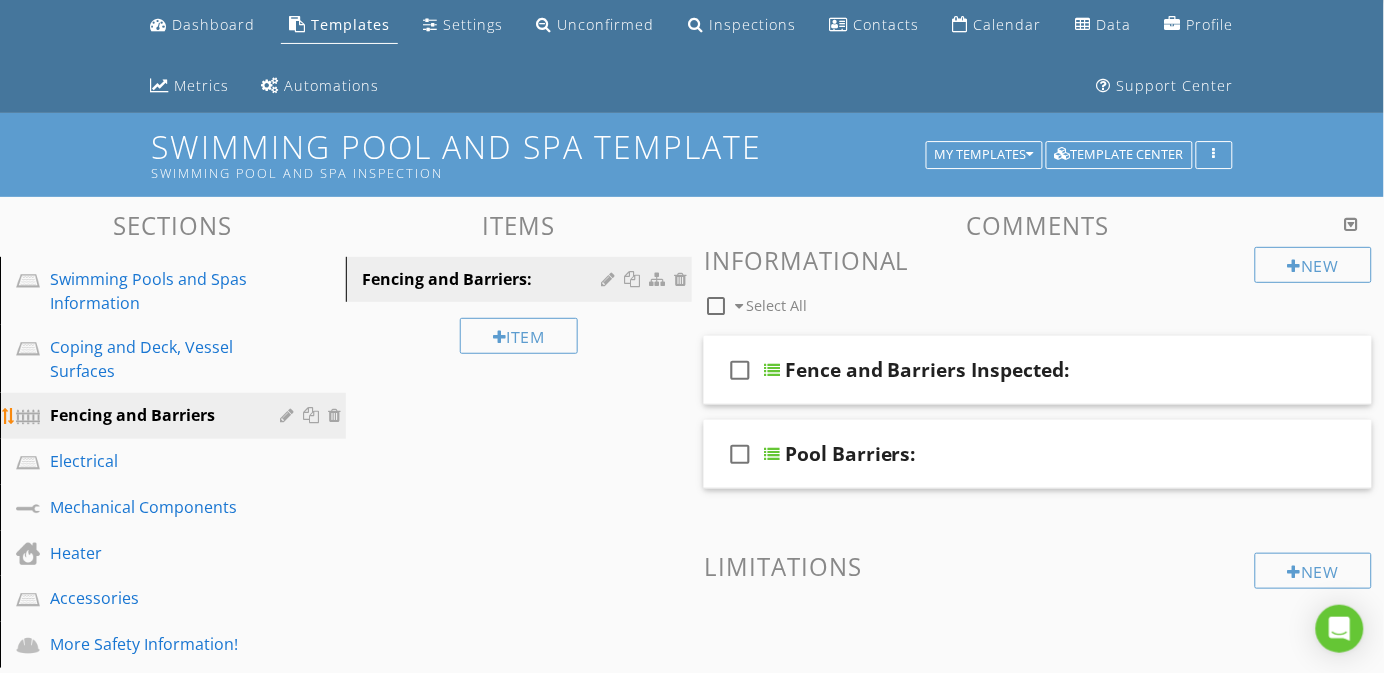 click at bounding box center [289, 415] 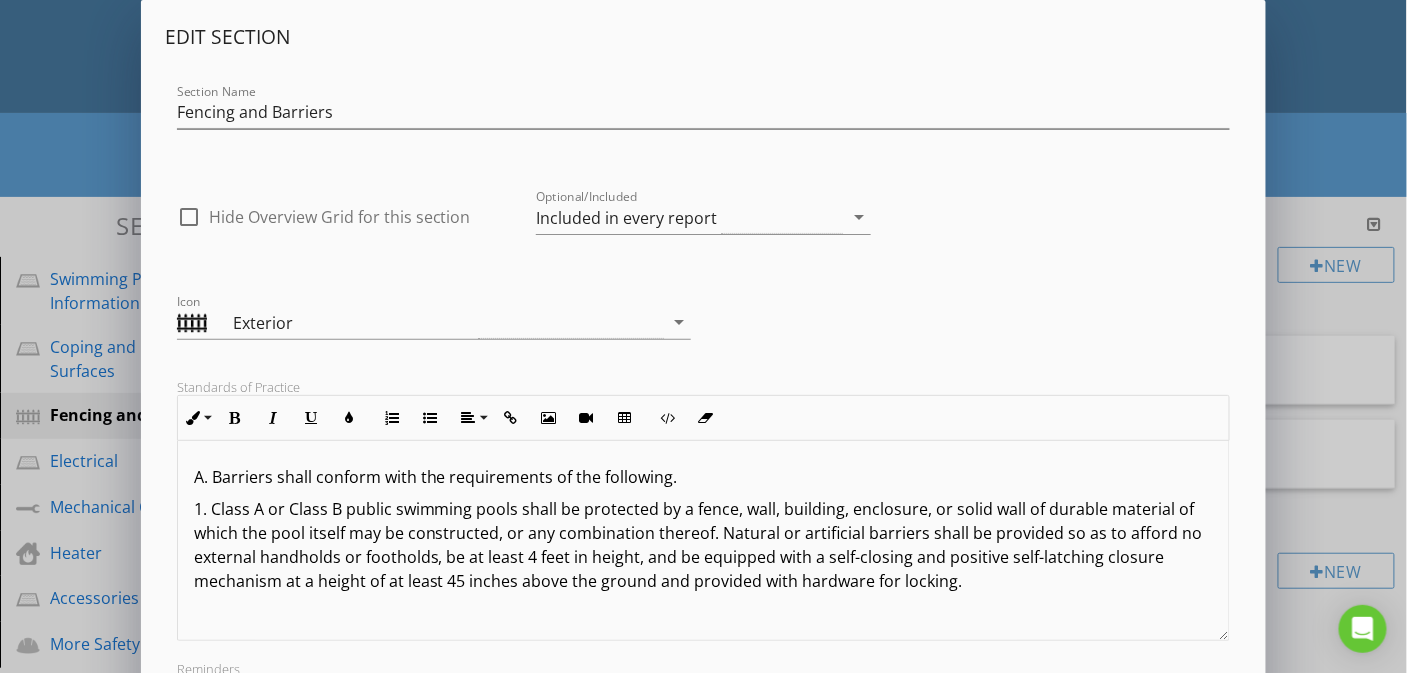 click on "A. Barriers shall conform with the requirements of the following. 1. Class A or Class B public swimming pools shall be protected by a fence, wall, building, enclosure, or solid wall of durable material of which the pool itself may be constructed, or any combination thereof. Natural or artificial barriers shall be provided so as to afford no external handholds or footholds, be at least 4 feet in height, and be equipped with a self-closing and positive self-latching closure mechanism at a height of at least 45 inches above the ground and provided with hardware for locking." at bounding box center [704, 541] 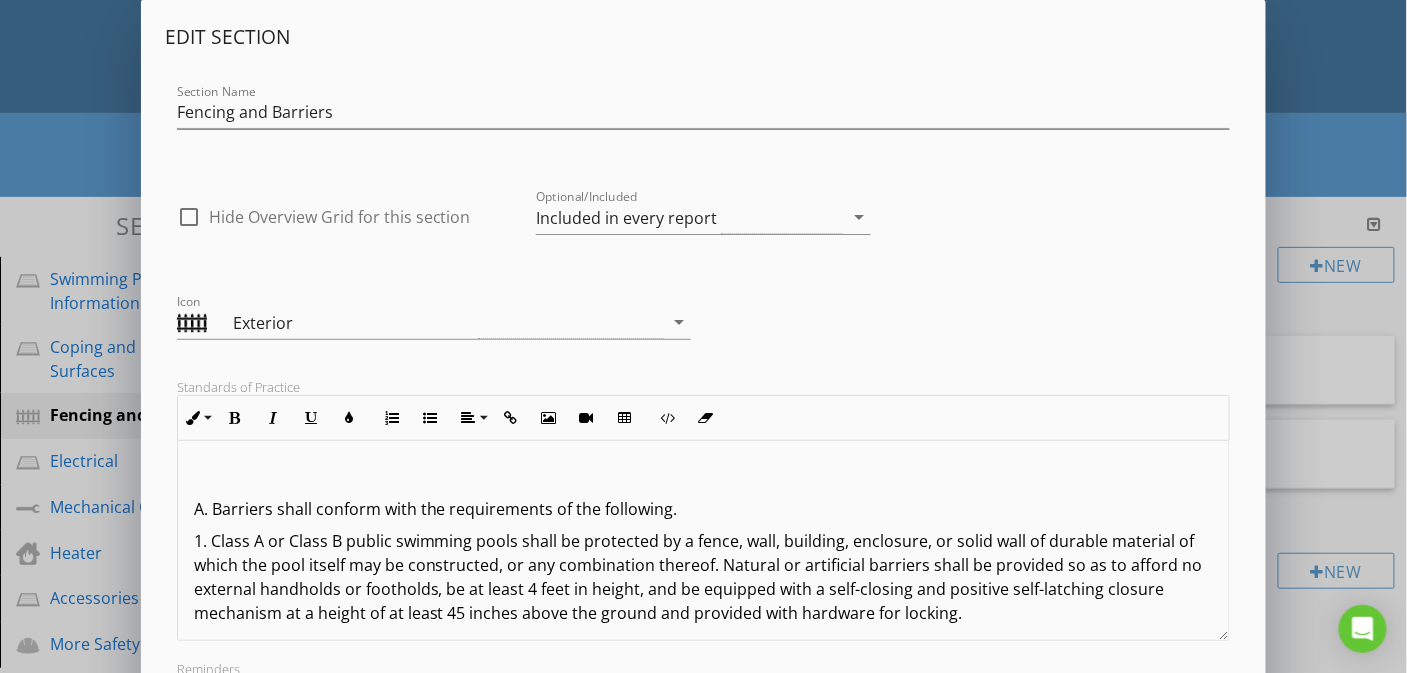 click at bounding box center (704, 477) 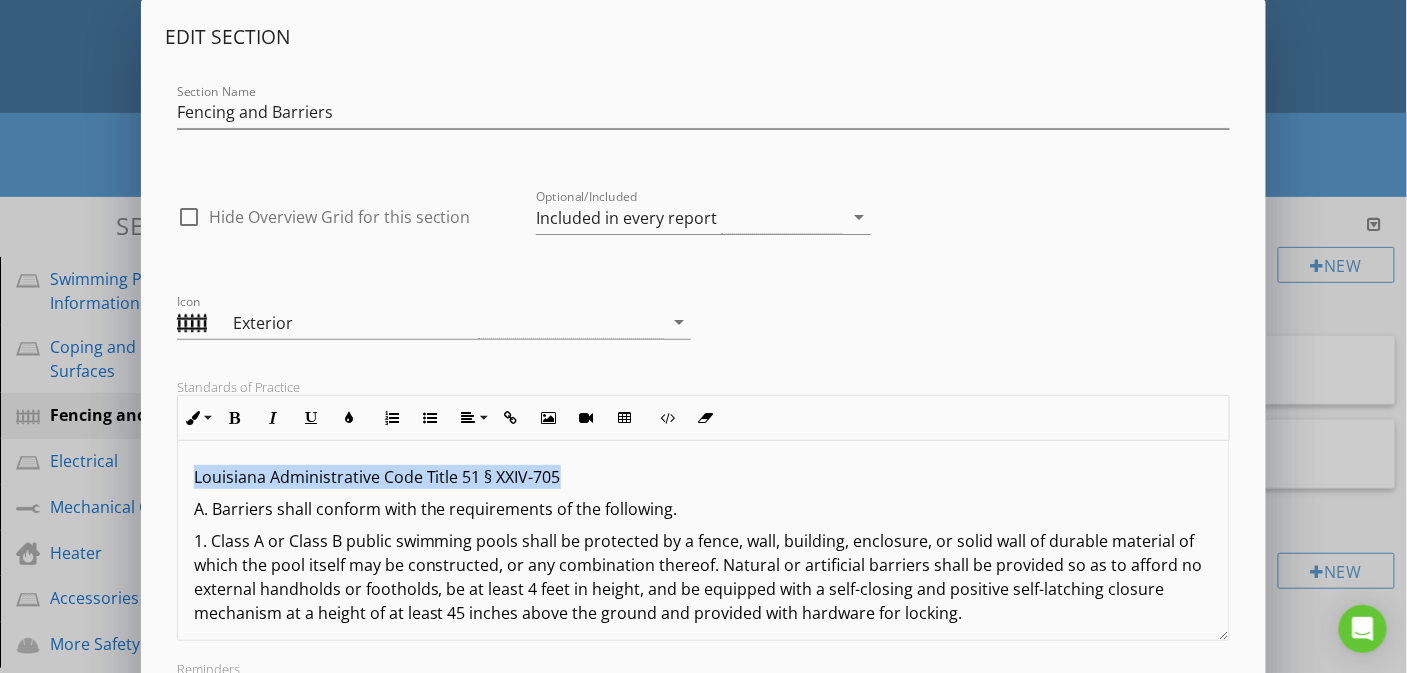 drag, startPoint x: 564, startPoint y: 485, endPoint x: 186, endPoint y: 488, distance: 378.0119 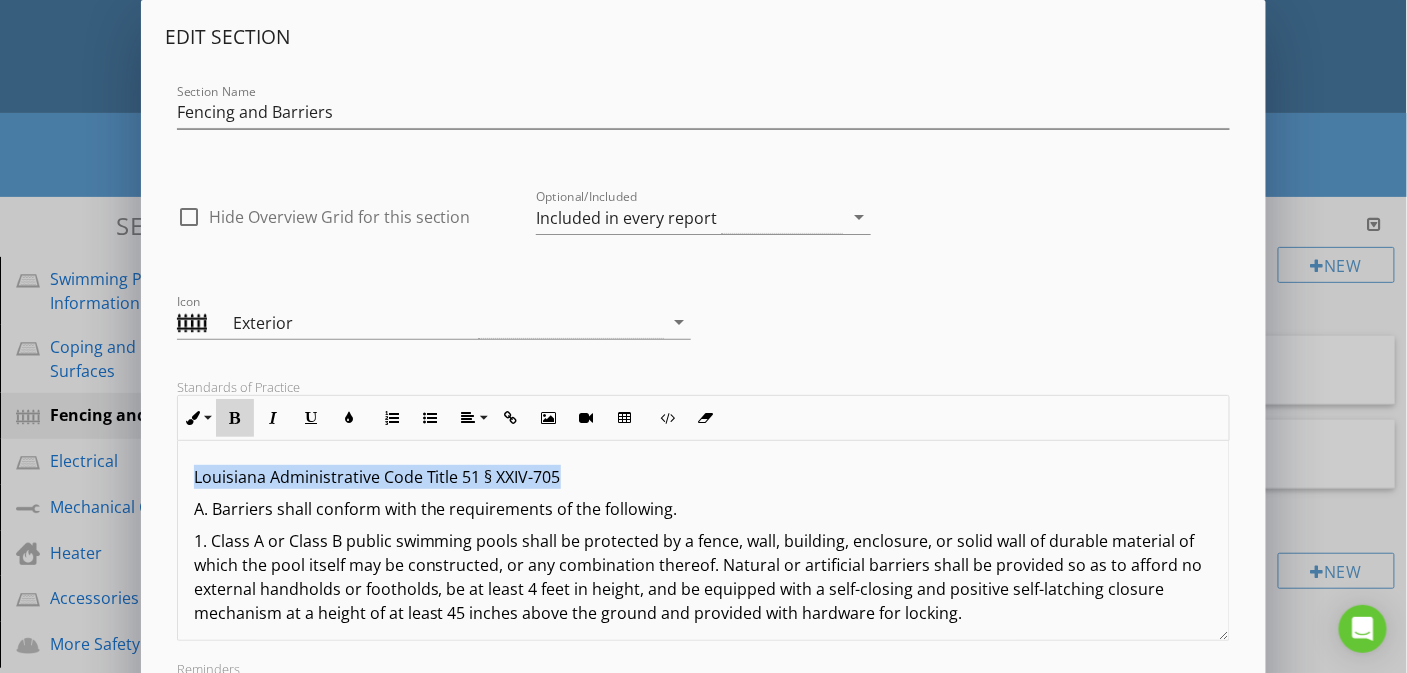 click at bounding box center [235, 418] 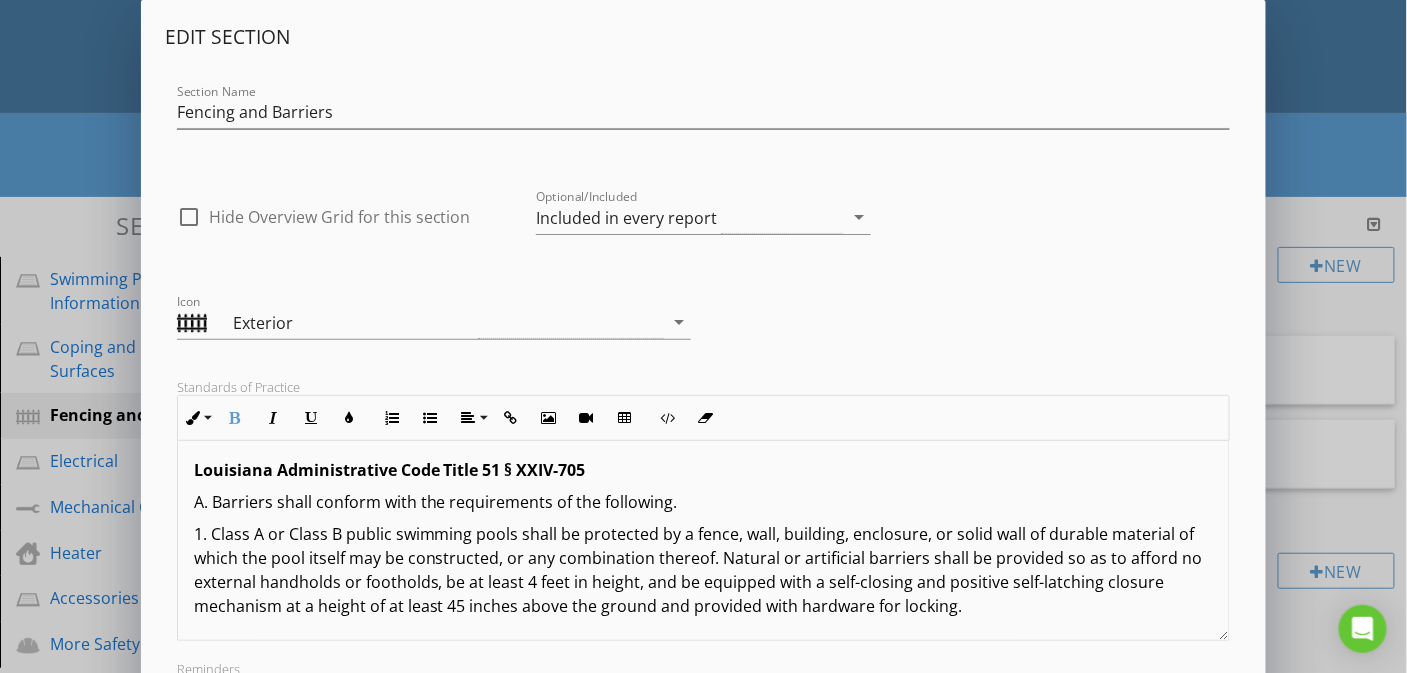 scroll, scrollTop: 8, scrollLeft: 0, axis: vertical 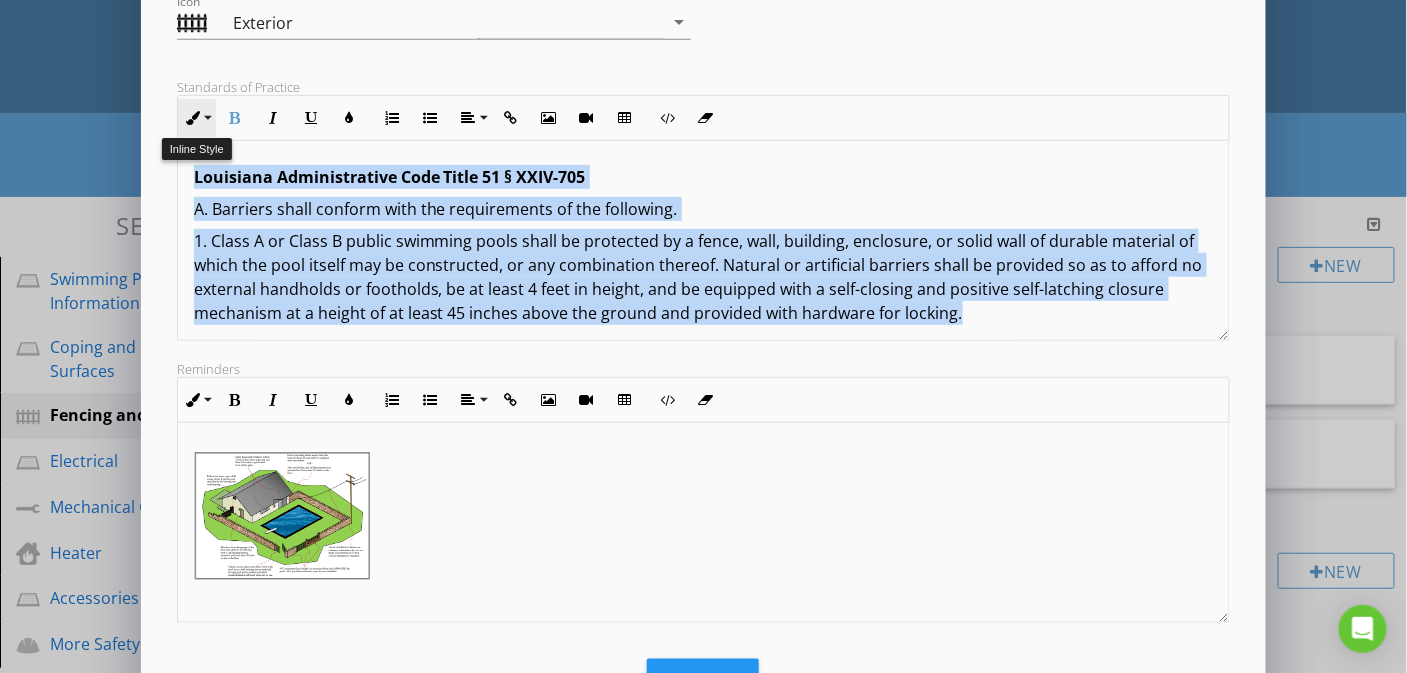 drag, startPoint x: 972, startPoint y: 329, endPoint x: 190, endPoint y: 130, distance: 806.92316 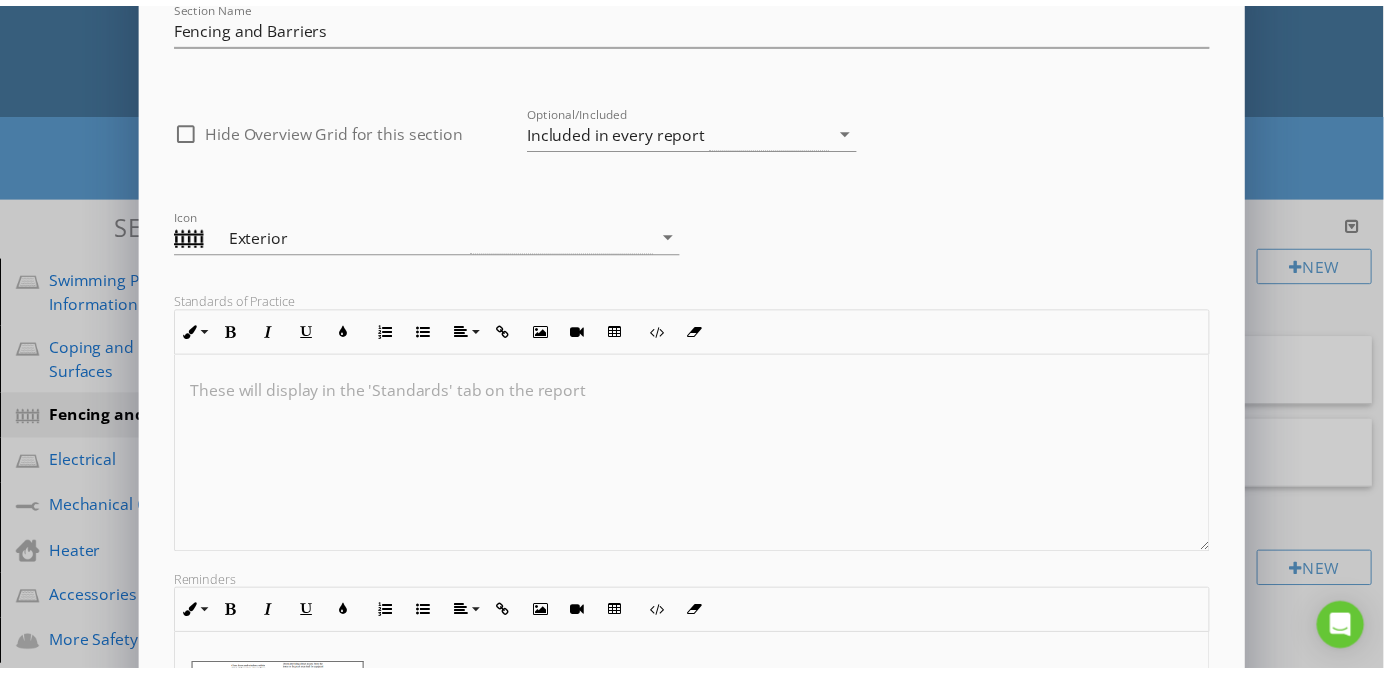 scroll, scrollTop: 385, scrollLeft: 0, axis: vertical 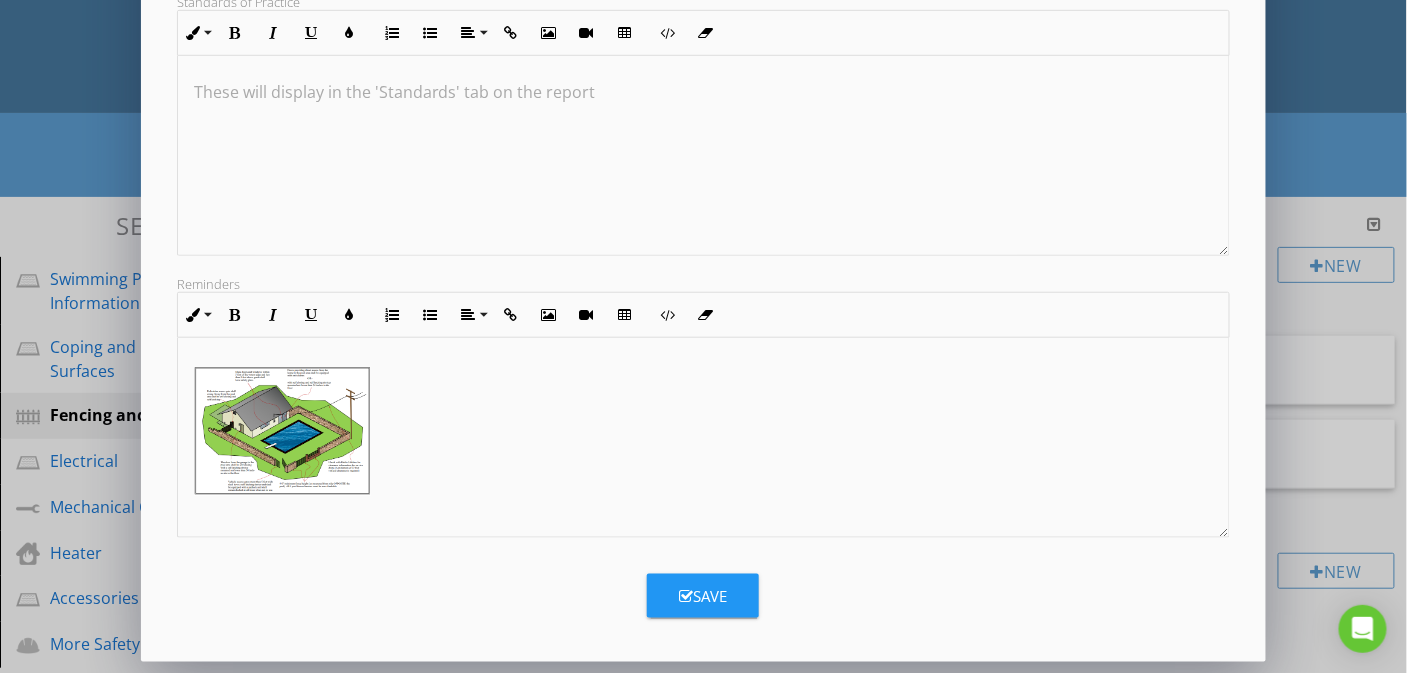 click on "Save" at bounding box center [703, 596] 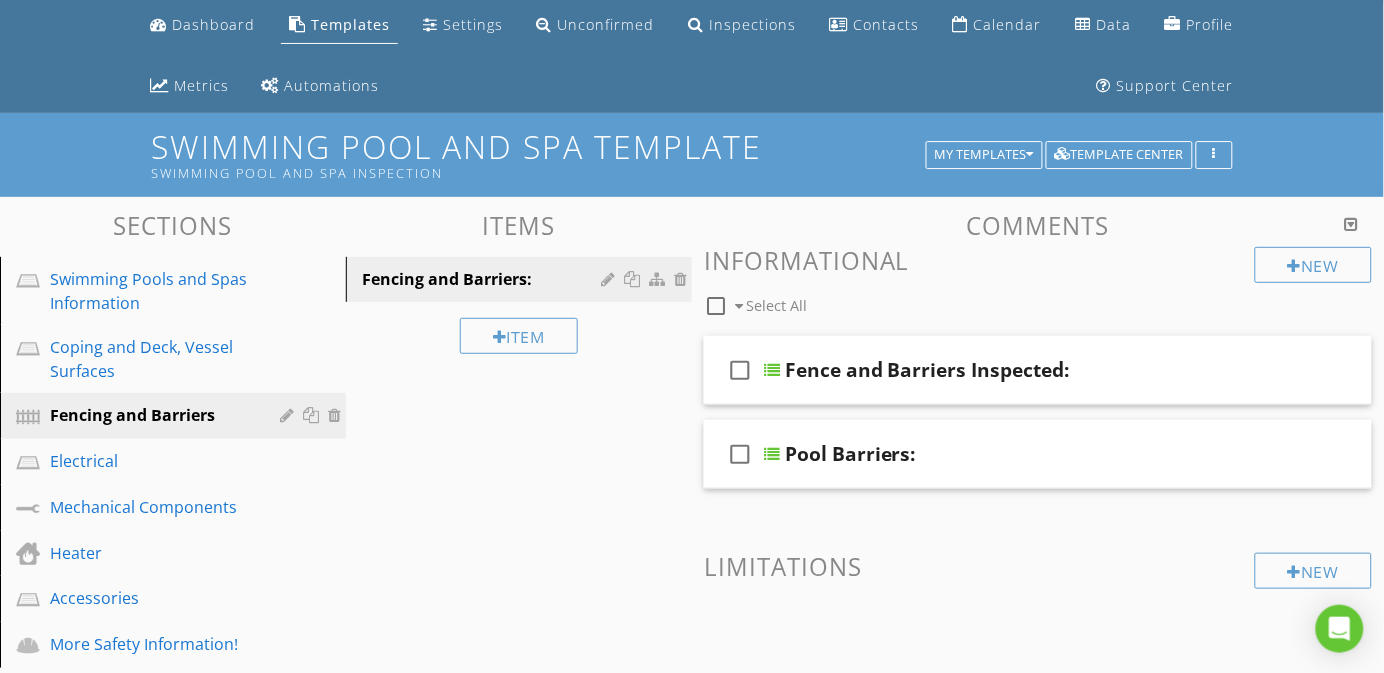 scroll, scrollTop: 167, scrollLeft: 0, axis: vertical 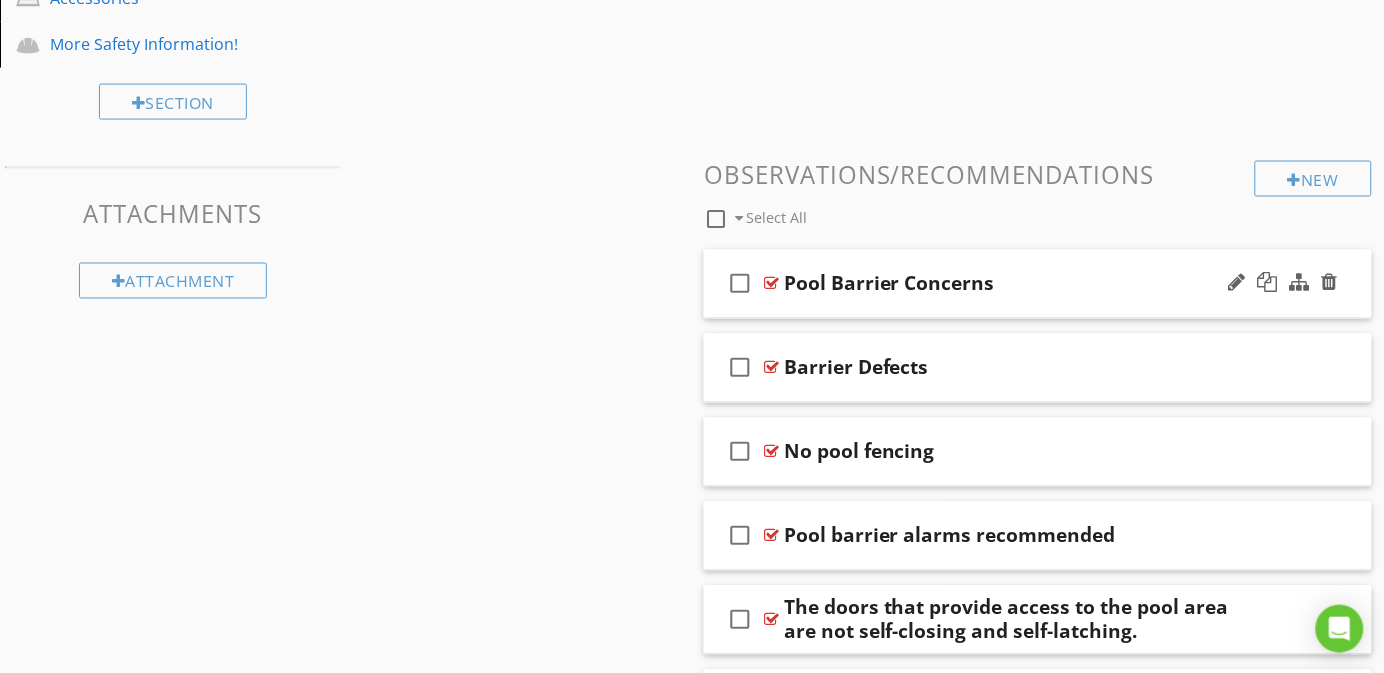 click on "check_box_outline_blank
Pool Barrier Concerns" at bounding box center (1038, 284) 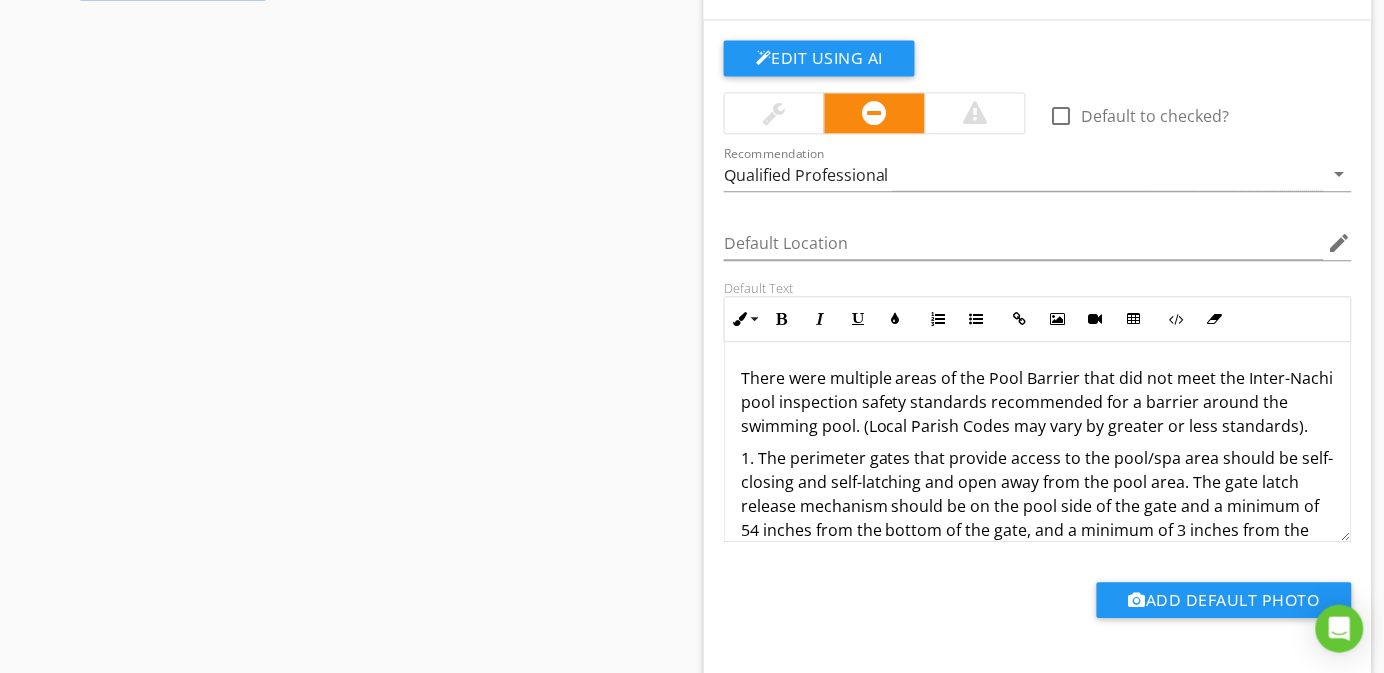 scroll, scrollTop: 965, scrollLeft: 0, axis: vertical 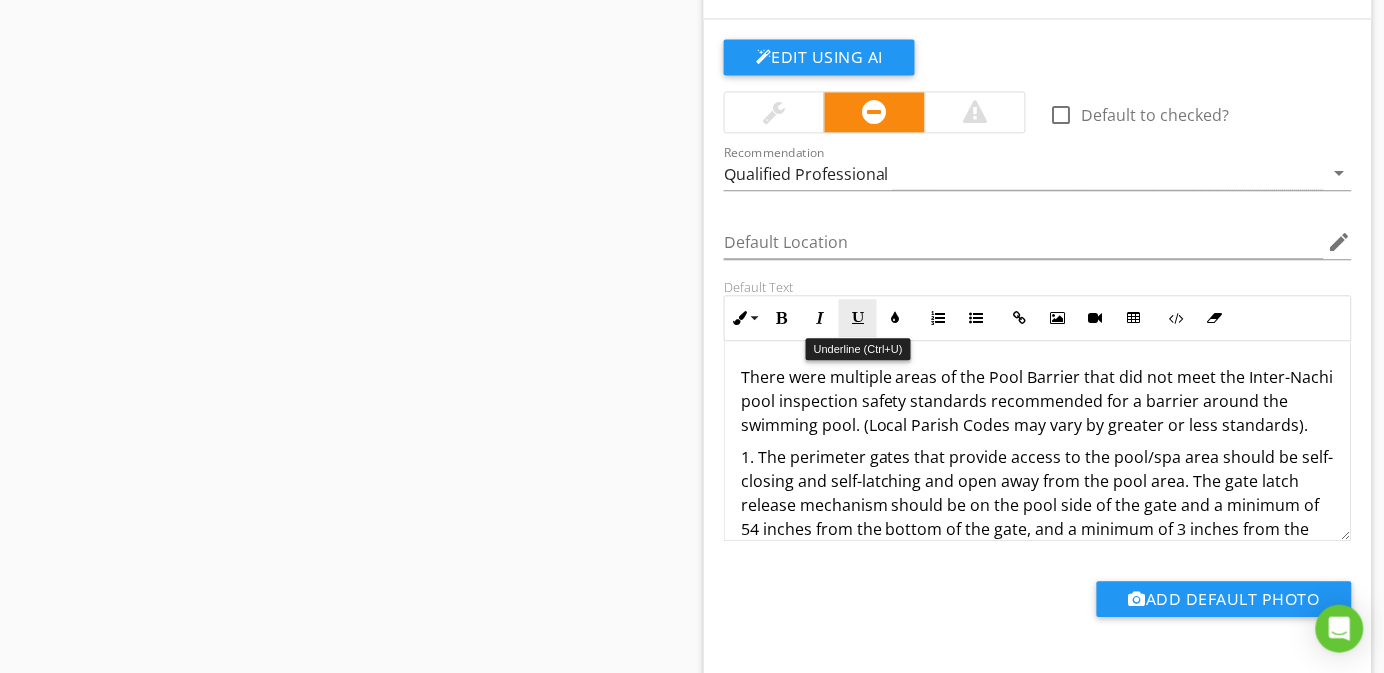 click on "Underline" at bounding box center [858, 318] 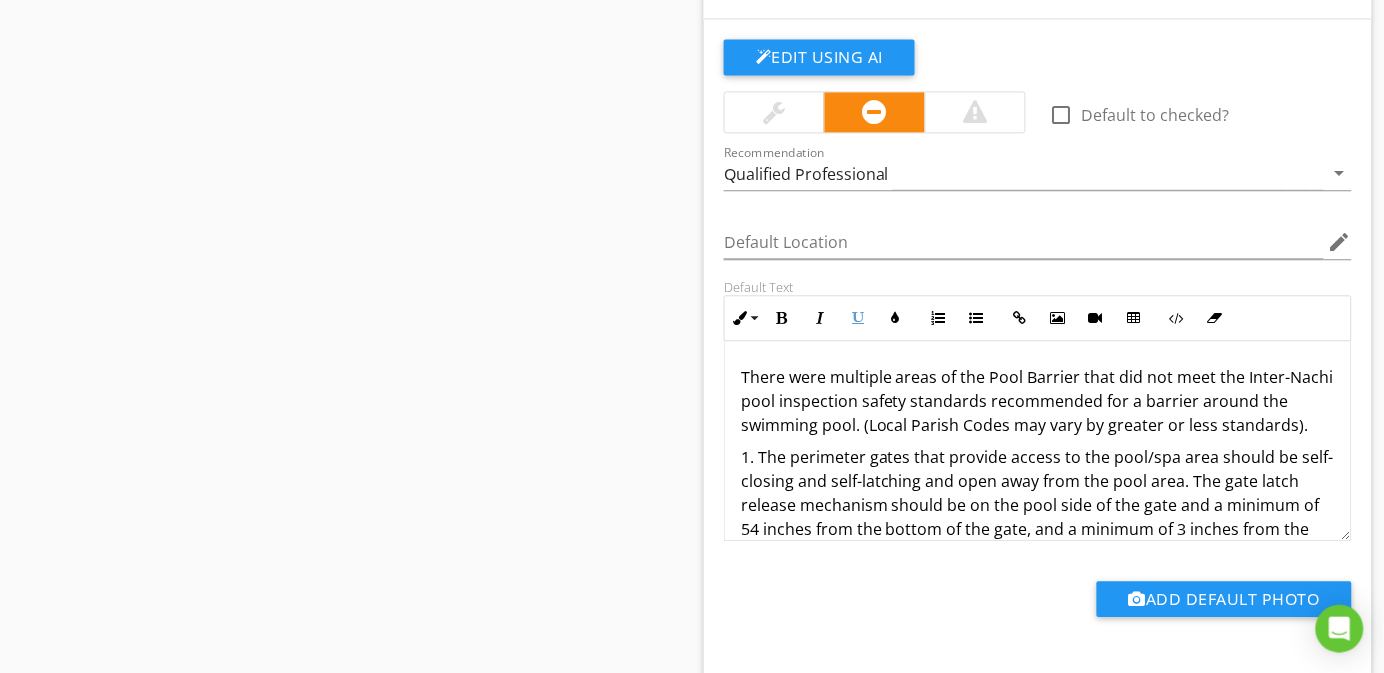 click on "​ There were multiple areas of the Pool Barrier that did not meet the Inter-Nachi pool inspection safety standards recommended for a barrier around the swimming pool. ([STATE] Parish Codes may vary by greater or less standards)." at bounding box center (1038, 401) 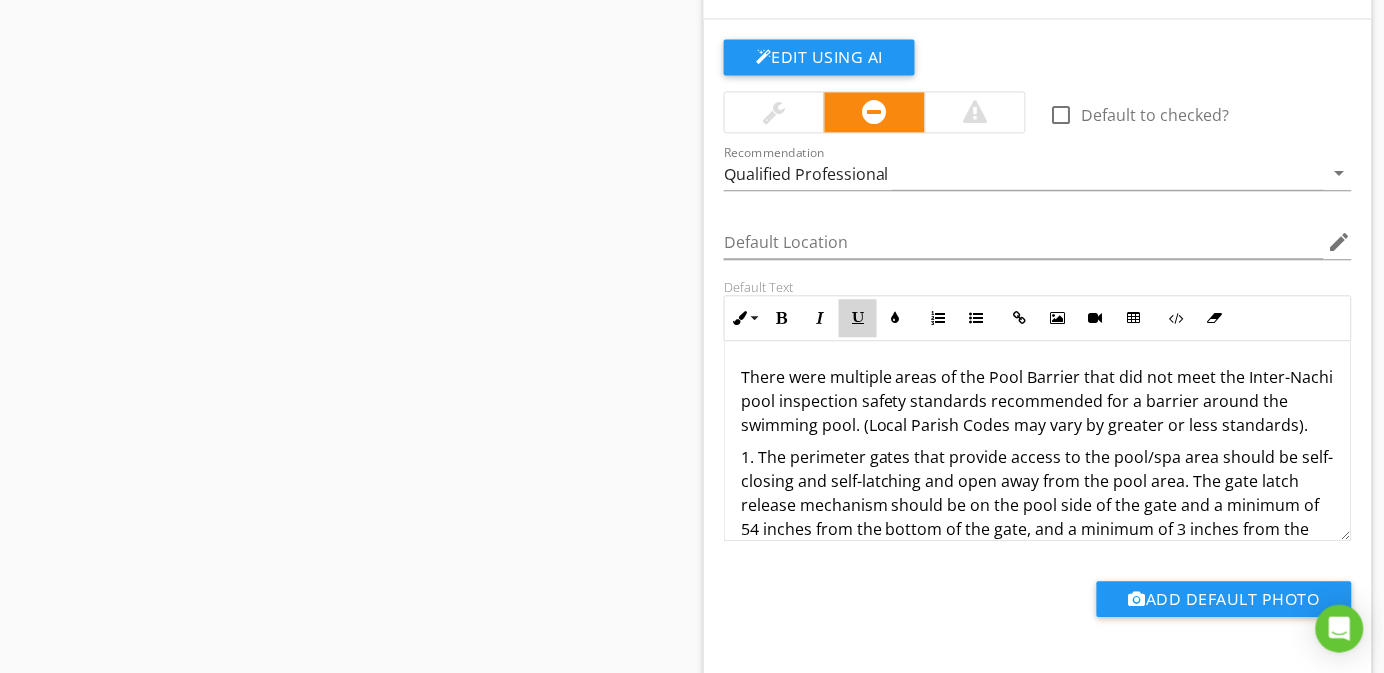 click at bounding box center [858, 318] 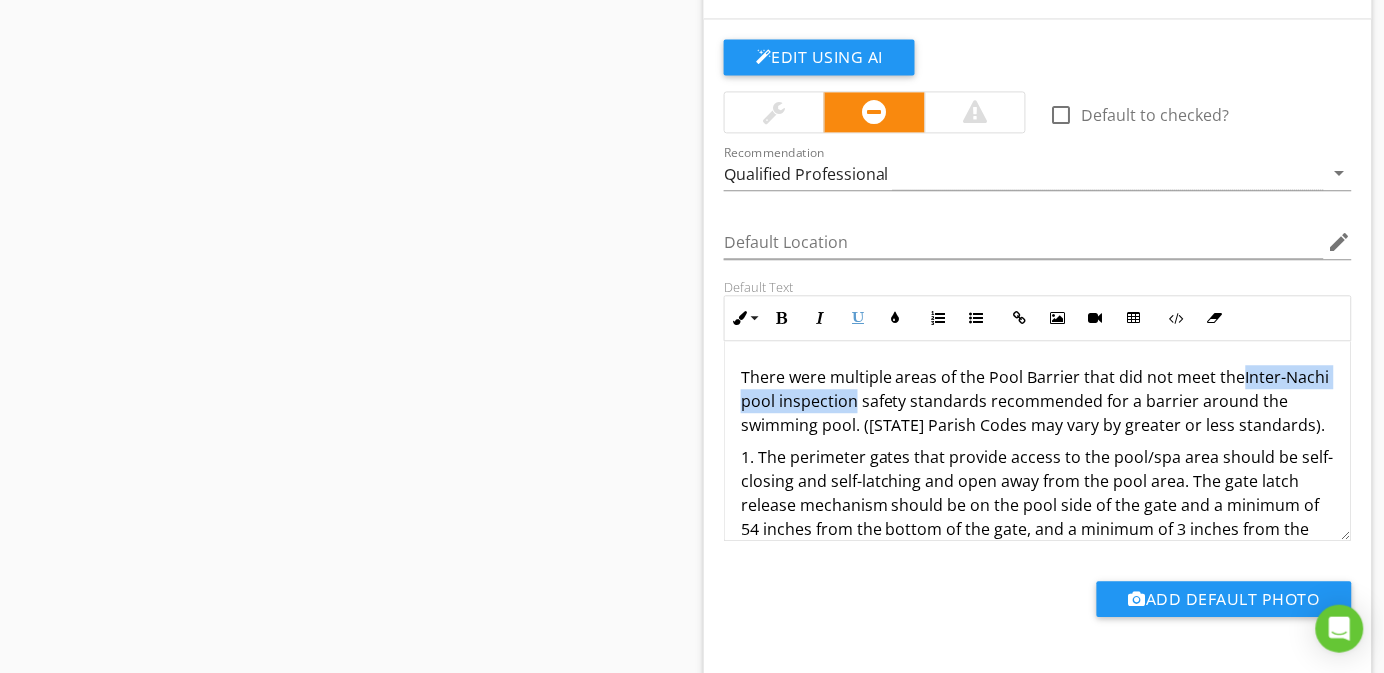 drag, startPoint x: 1242, startPoint y: 372, endPoint x: 899, endPoint y: 398, distance: 343.984 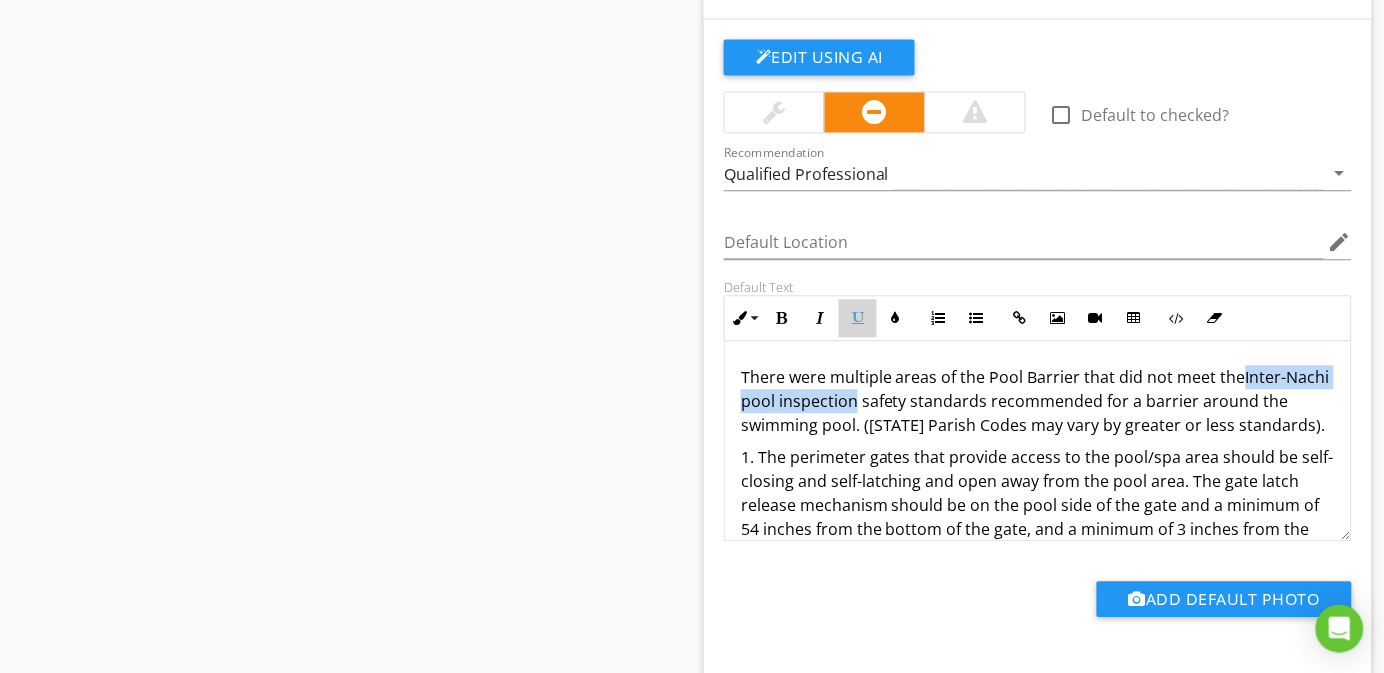 click at bounding box center [858, 318] 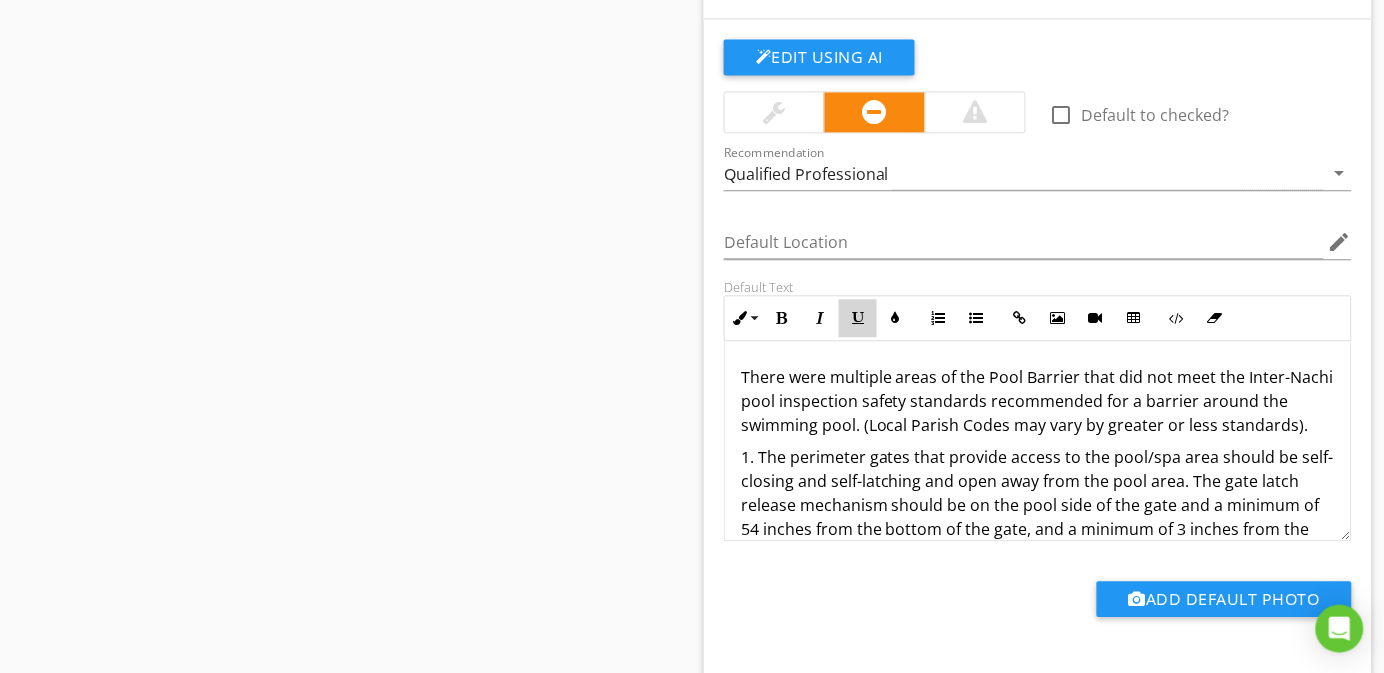 click at bounding box center [858, 318] 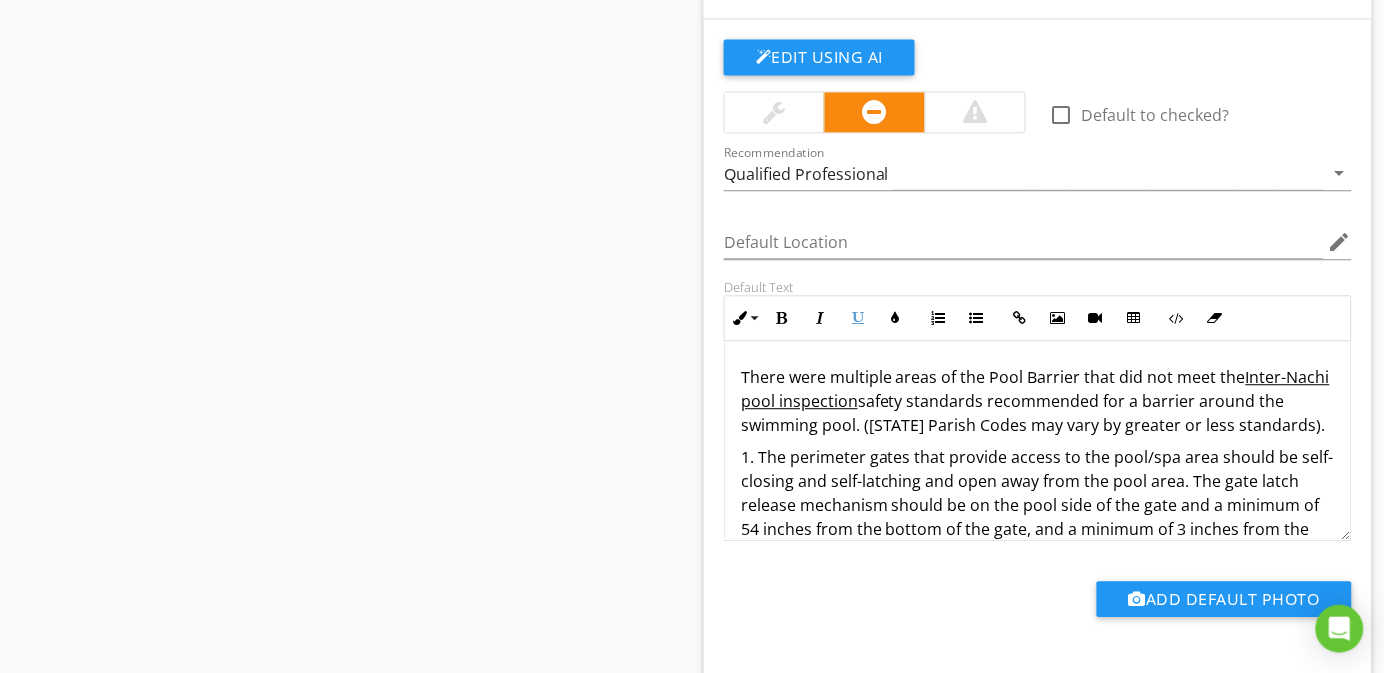 click on "There were multiple areas of the Pool Barrier that did not meet the  ​Inter-Nachi pool inspection  safety standards recommended for a barrier around the swimming pool. ([STATE] Parish Codes may vary by greater or less standards)." at bounding box center (1038, 401) 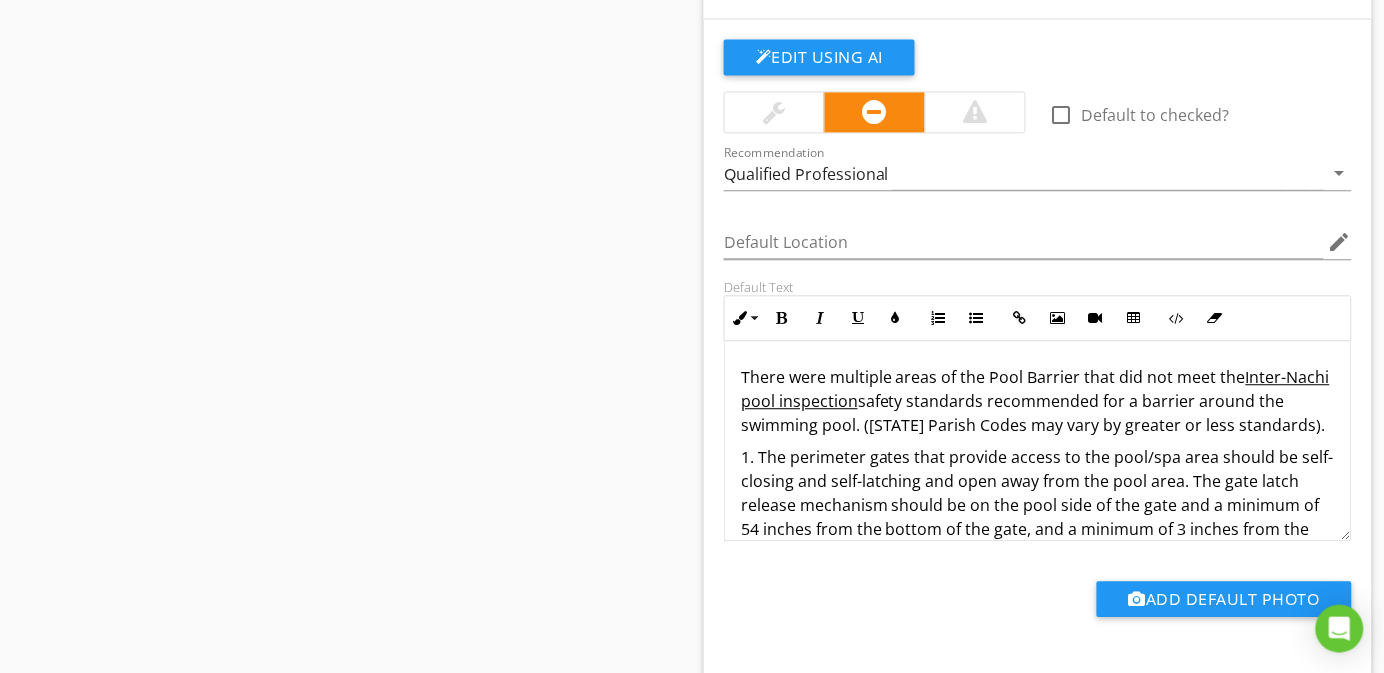 click on "There were multiple areas of the Pool Barrier that did not meet the  ​Inter-Nachi pool inspection  safety standards recommended for a barrier around the swimming pool. ([STATE] Parish Codes may vary by greater or less standards)." at bounding box center [1038, 401] 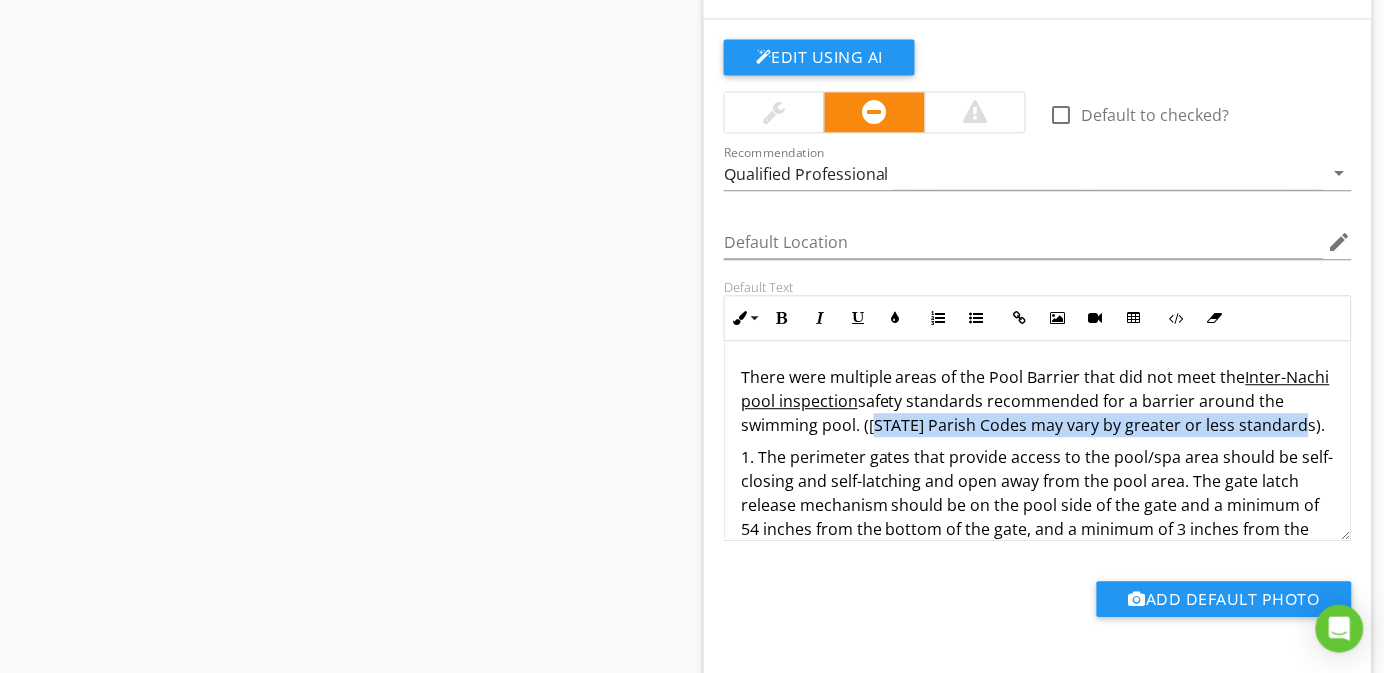 drag, startPoint x: 895, startPoint y: 424, endPoint x: 793, endPoint y: 446, distance: 104.34558 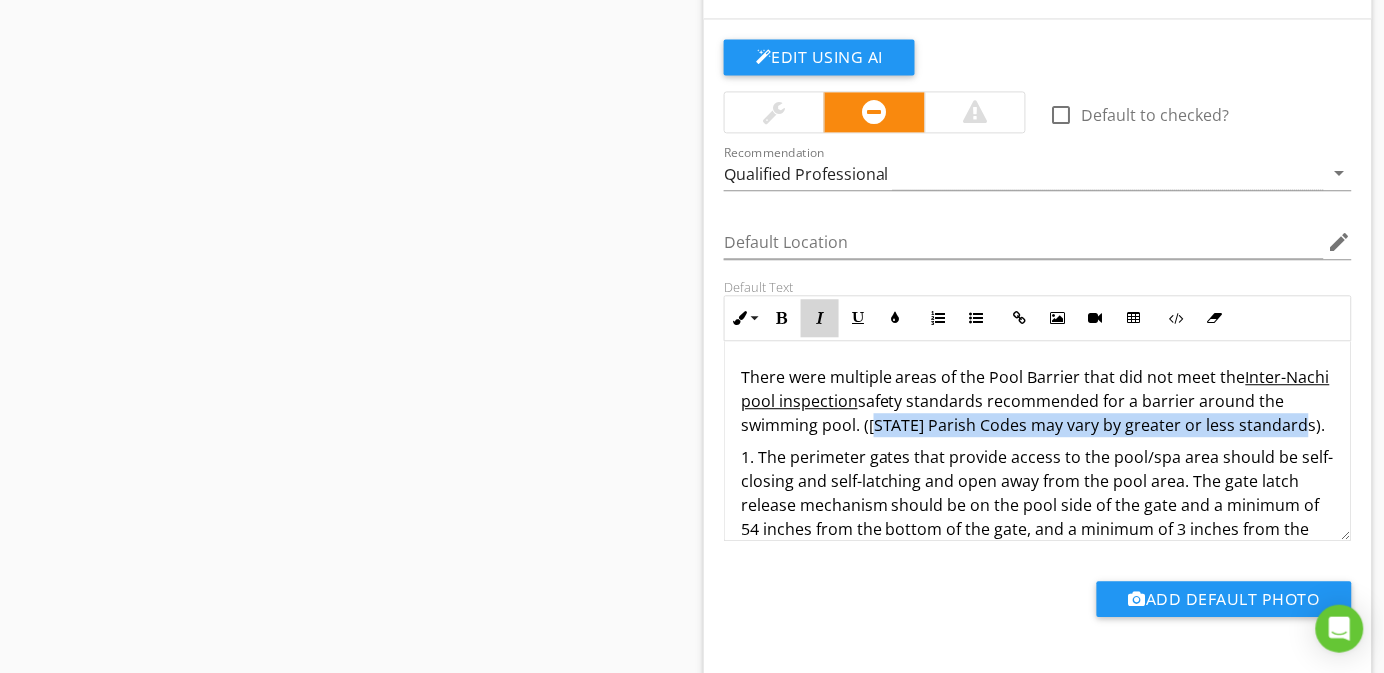 click at bounding box center (820, 318) 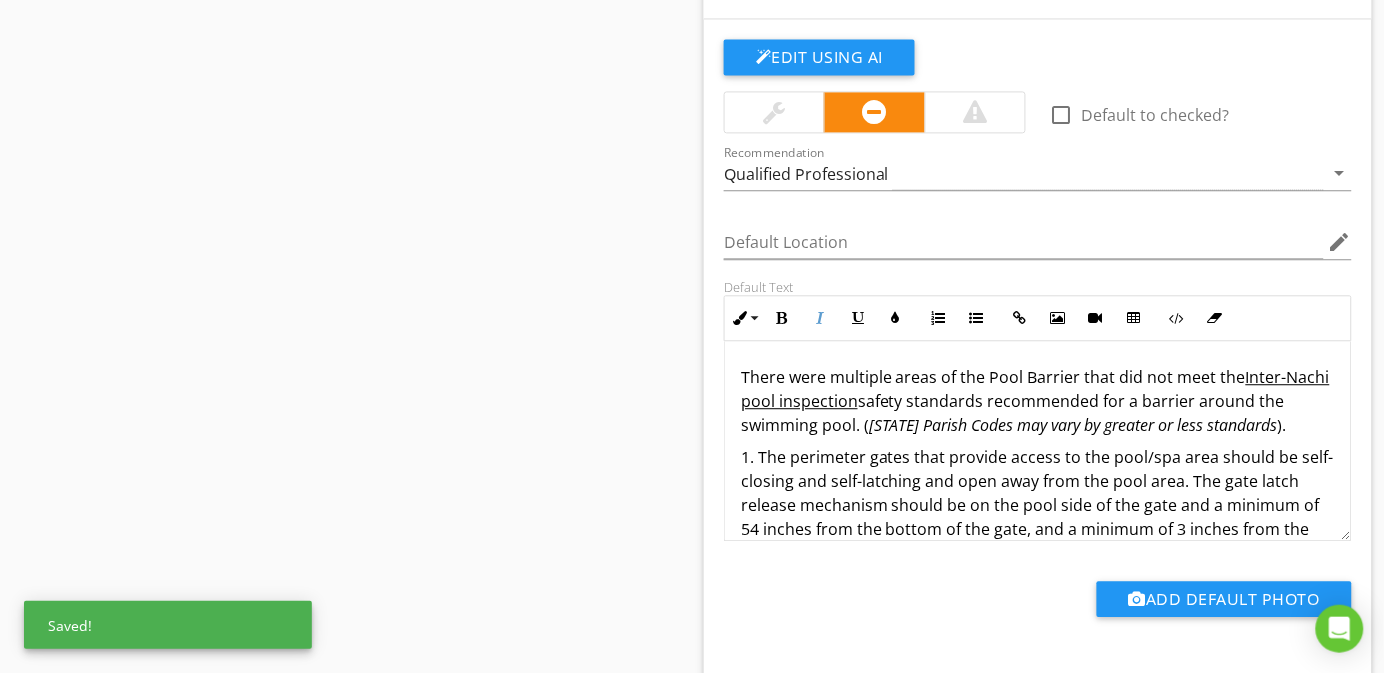 click on "There were multiple areas of the Pool Barrier that did not meet the  ​Inter-Nachi pool inspection  safety standards recommended for a barrier around the swimming pool. ( [STATE] Parish Codes may vary by greater or less standards ). 1. The perimeter gates that provide access to the pool/spa area should be self-closing and self-latching and open away from the pool area. The gate latch release mechanism should be on the pool side of the gate and a minimum of 54 inches from the bottom of the gate, and a minimum of 3 inches from the top of the gate. 2. The top of the barrier should be at less 48 inches (4 Foot) measured on the side of the barrier that faces away from the pool. 3. Openings in the barrier should not allow the passage of a 4-inch sphere. 4. All Doors with direct access to the pool should be equipped with an alarm that meets the requirements of UL2017 (General Purpose Signaling Devices and Systems). The alarm should be installed no less the 54 inches above the threshold of the door." at bounding box center (1038, 601) 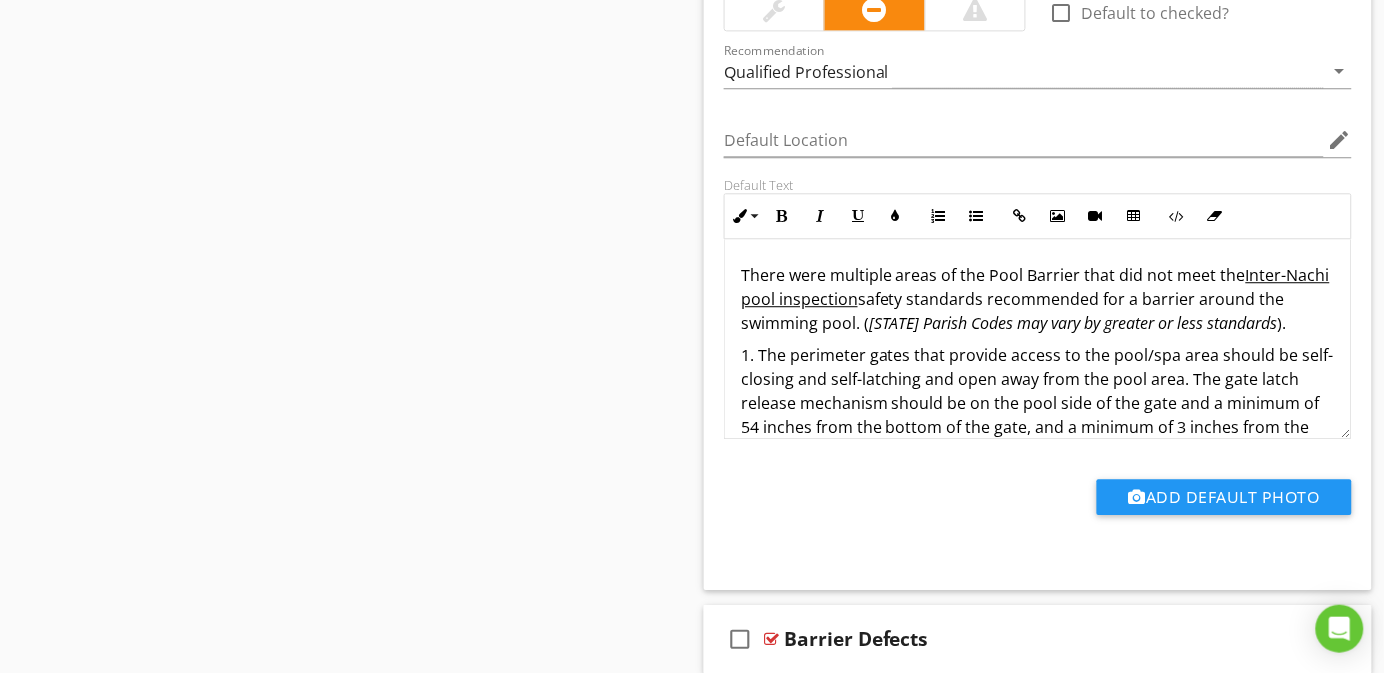 scroll, scrollTop: 1115, scrollLeft: 0, axis: vertical 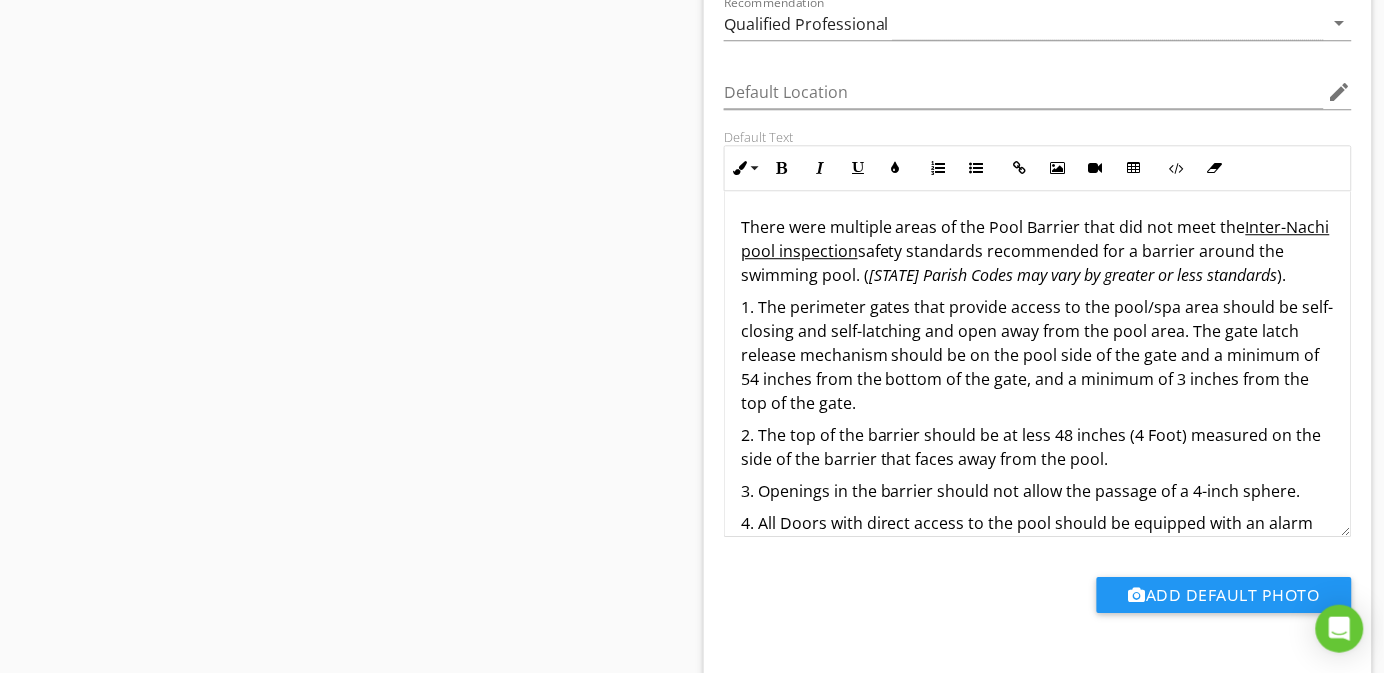 drag, startPoint x: 1341, startPoint y: 387, endPoint x: 1303, endPoint y: 534, distance: 151.83214 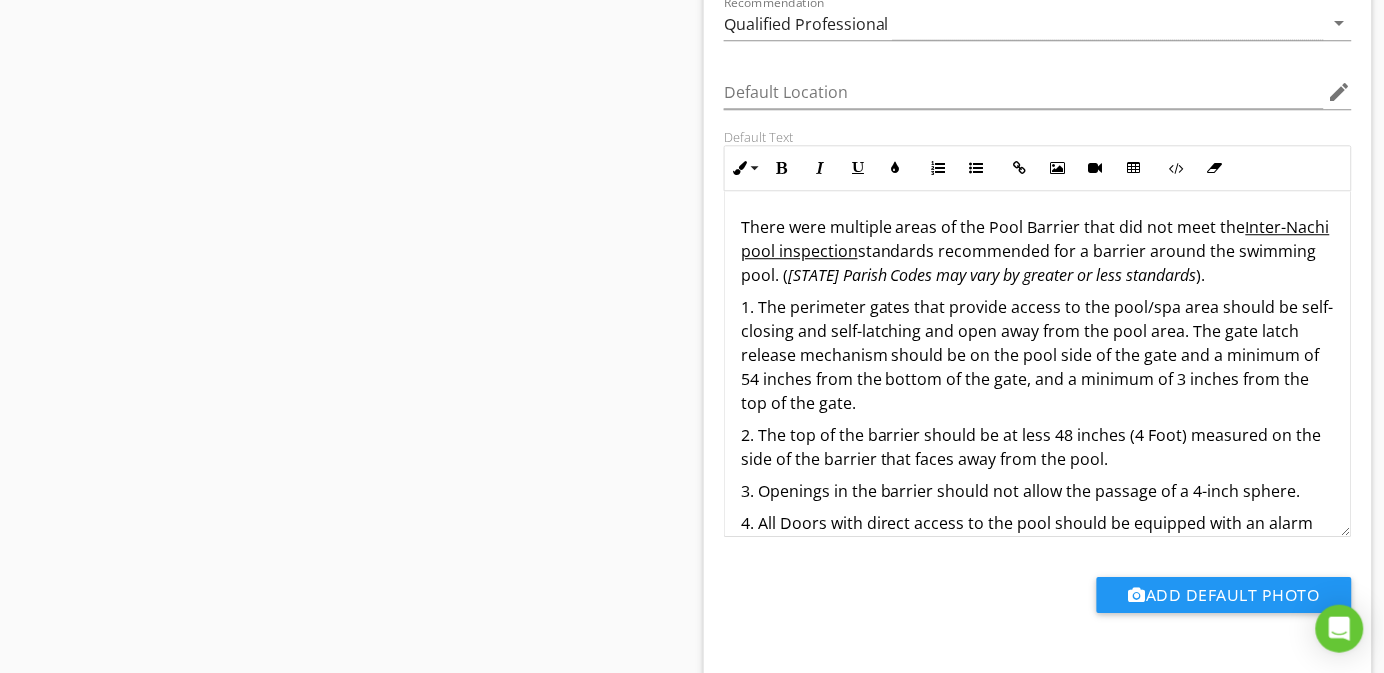 click on "There were multiple areas of the Pool Barrier that did not meet the  Inter-Nachi pool inspection  standards recommended for a barrier around the swimming pool. ( Local Parish Codes may vary by greater or less standards )." at bounding box center (1038, 251) 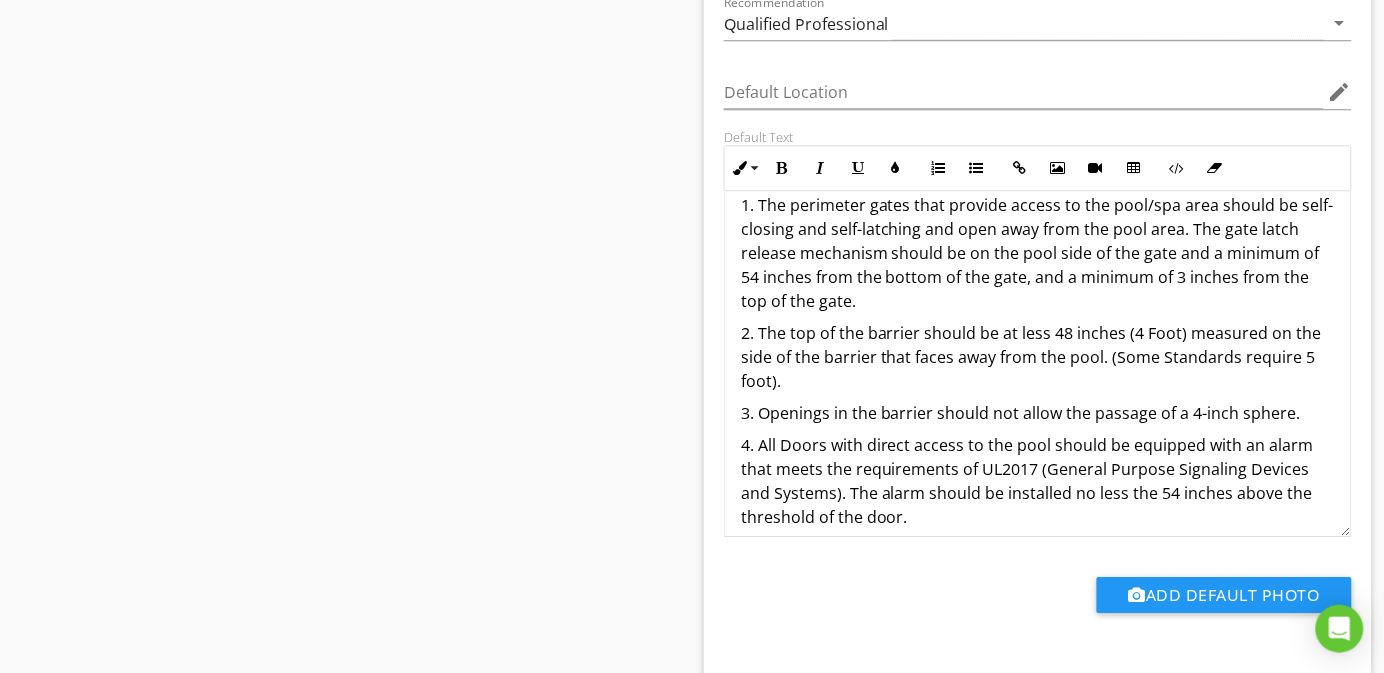 scroll, scrollTop: 150, scrollLeft: 0, axis: vertical 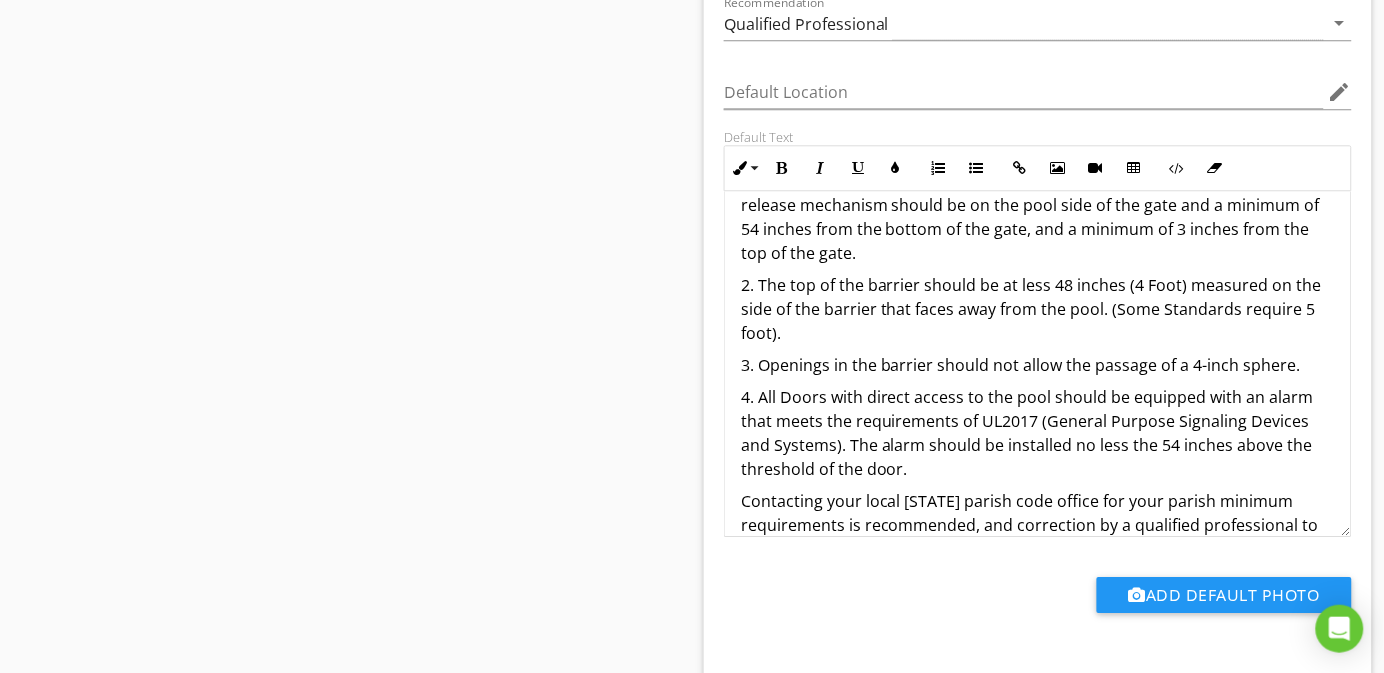 click on "4. All Doors with direct access to the pool should be equipped with an alarm that meets the requirements of UL2017 (General Purpose Signaling Devices and Systems). The alarm should be installed no less the 54 inches above the threshold of the door." at bounding box center [1038, 433] 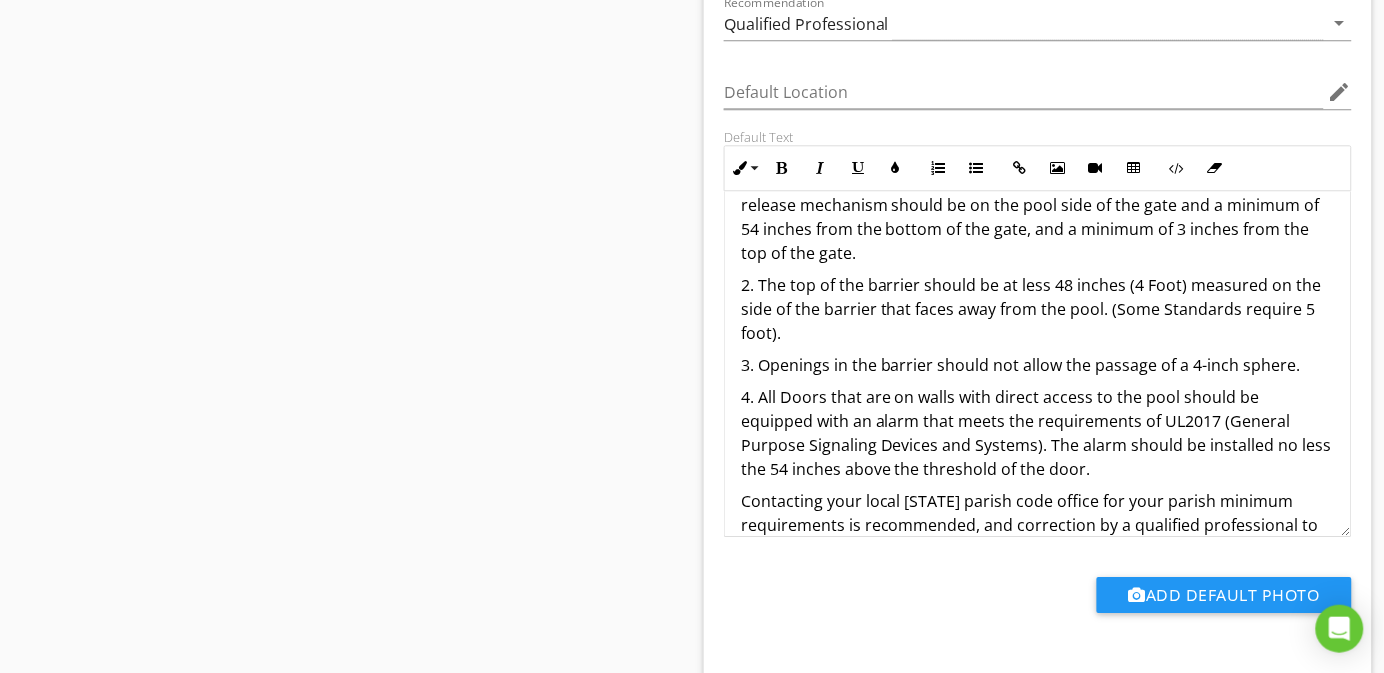 click on "4. All Doors that are on walls with direct access to the pool should be equipped with an alarm that meets the requirements of UL2017 (General Purpose Signaling Devices and Systems). The alarm should be installed no less the 54 inches above the threshold of the door." at bounding box center (1038, 433) 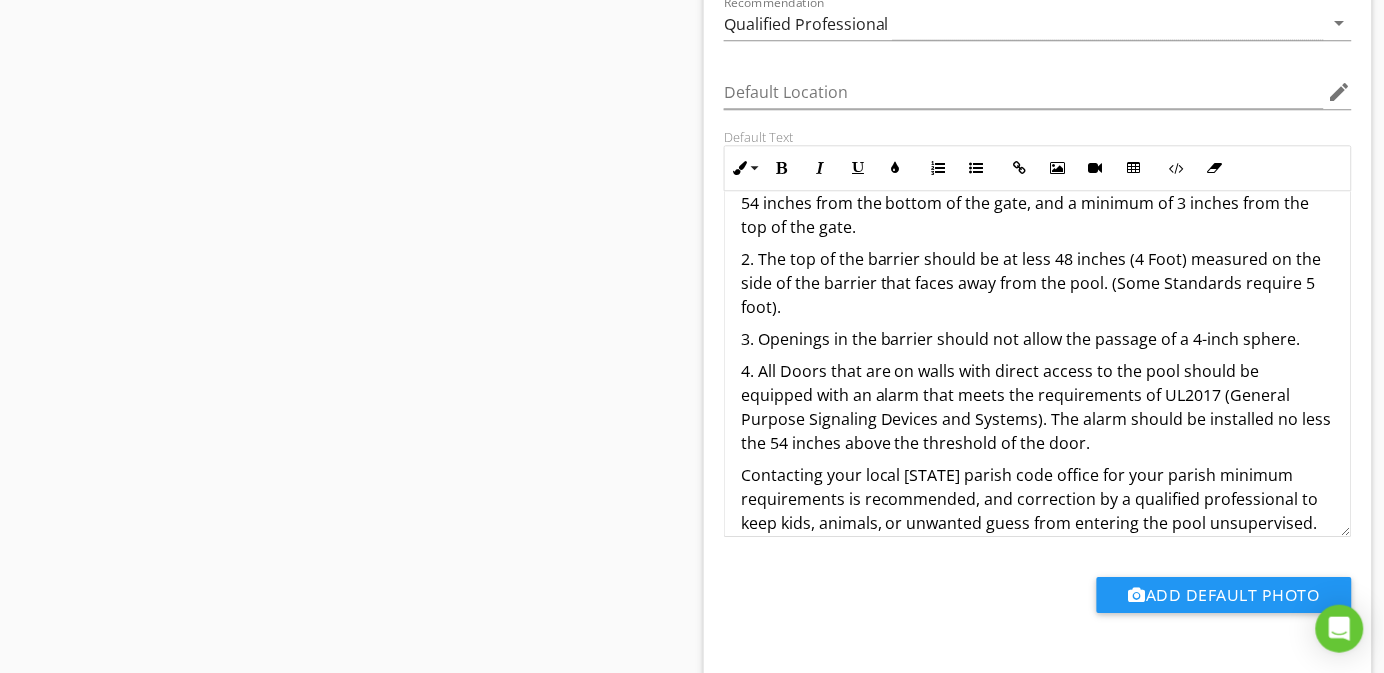 scroll, scrollTop: 198, scrollLeft: 0, axis: vertical 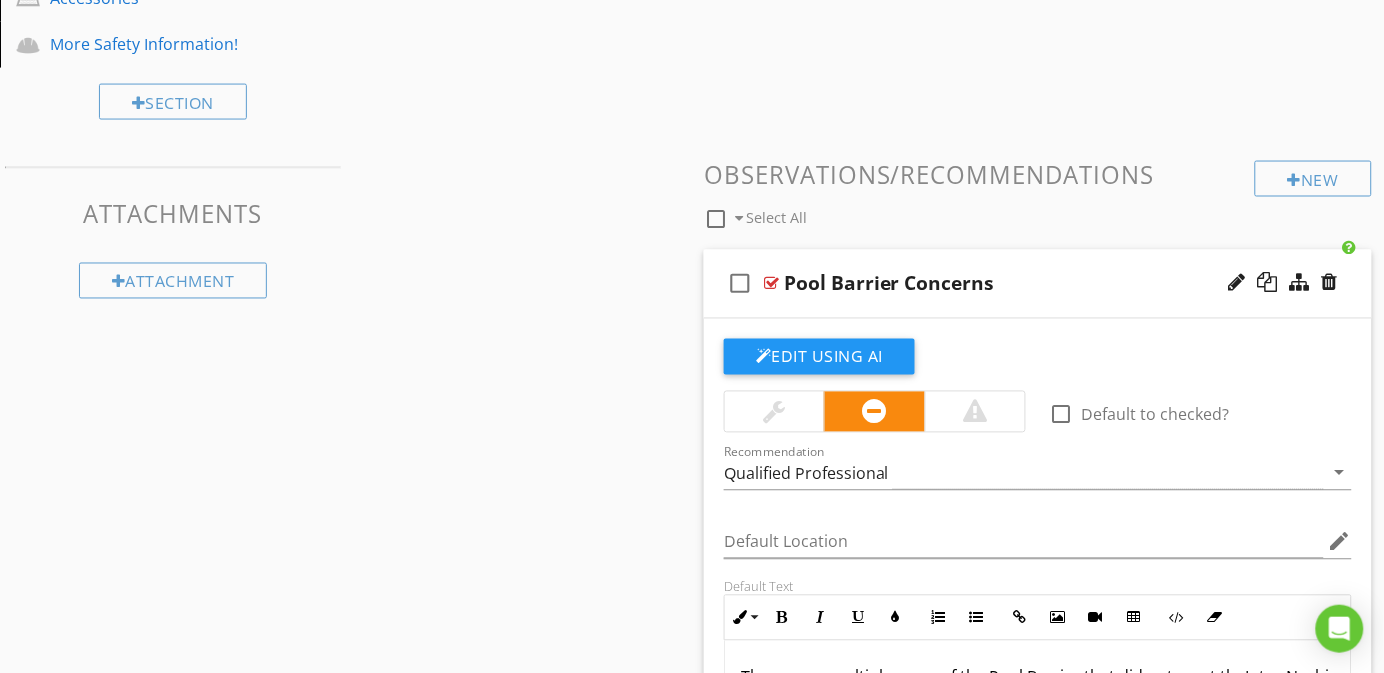 click on "check_box_outline_blank
Pool Barrier Concerns" at bounding box center [1038, 284] 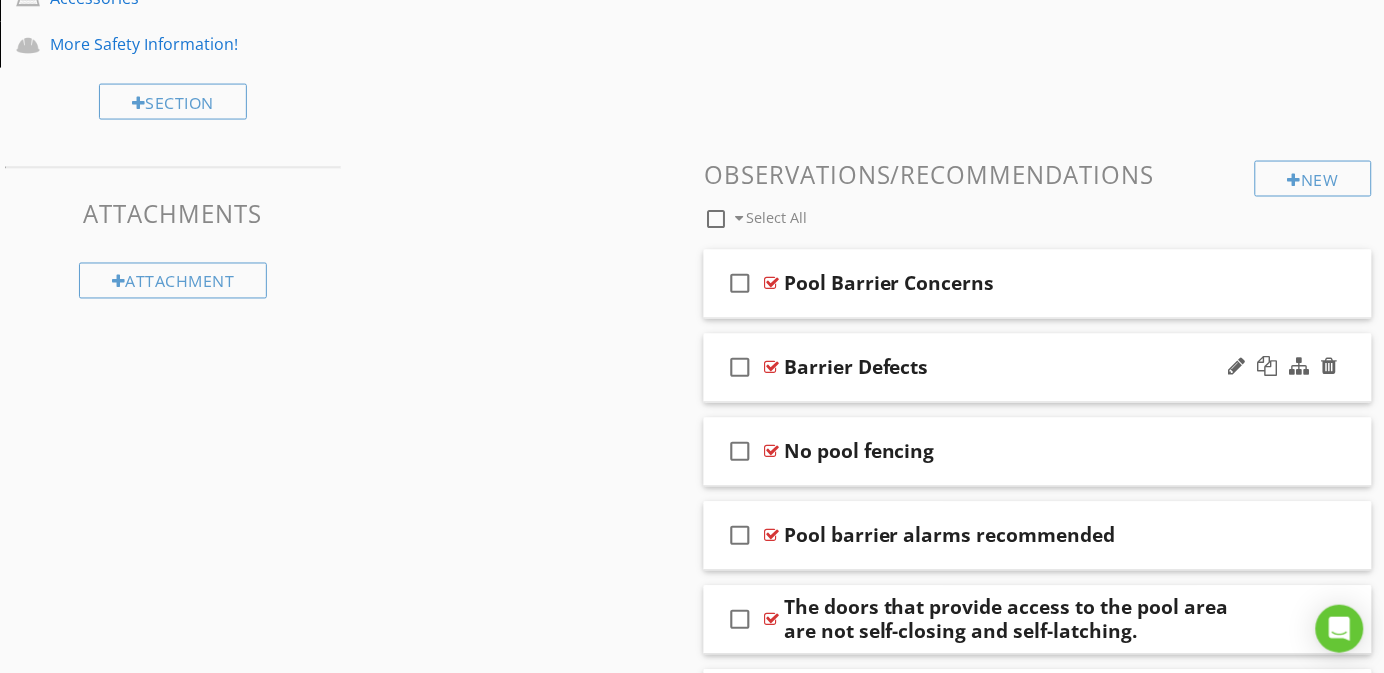 click on "check_box_outline_blank
Barrier Defects" at bounding box center (1038, 368) 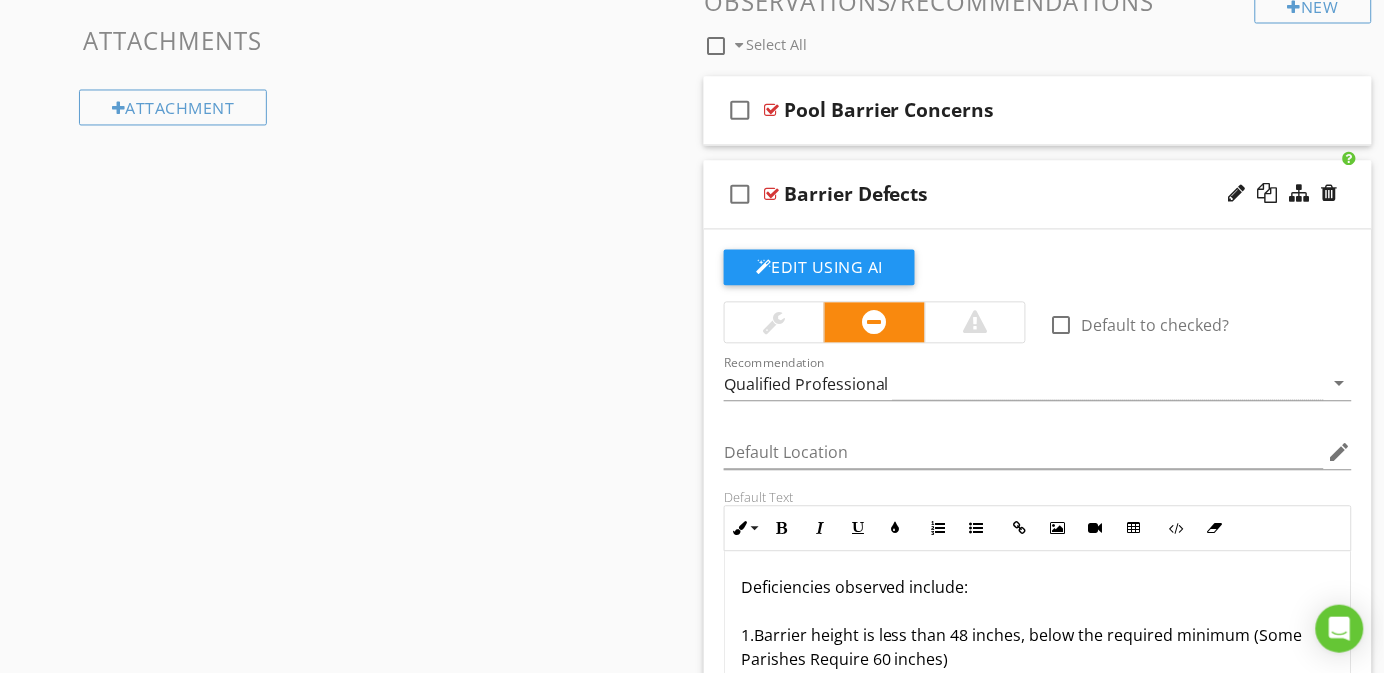 scroll, scrollTop: 815, scrollLeft: 0, axis: vertical 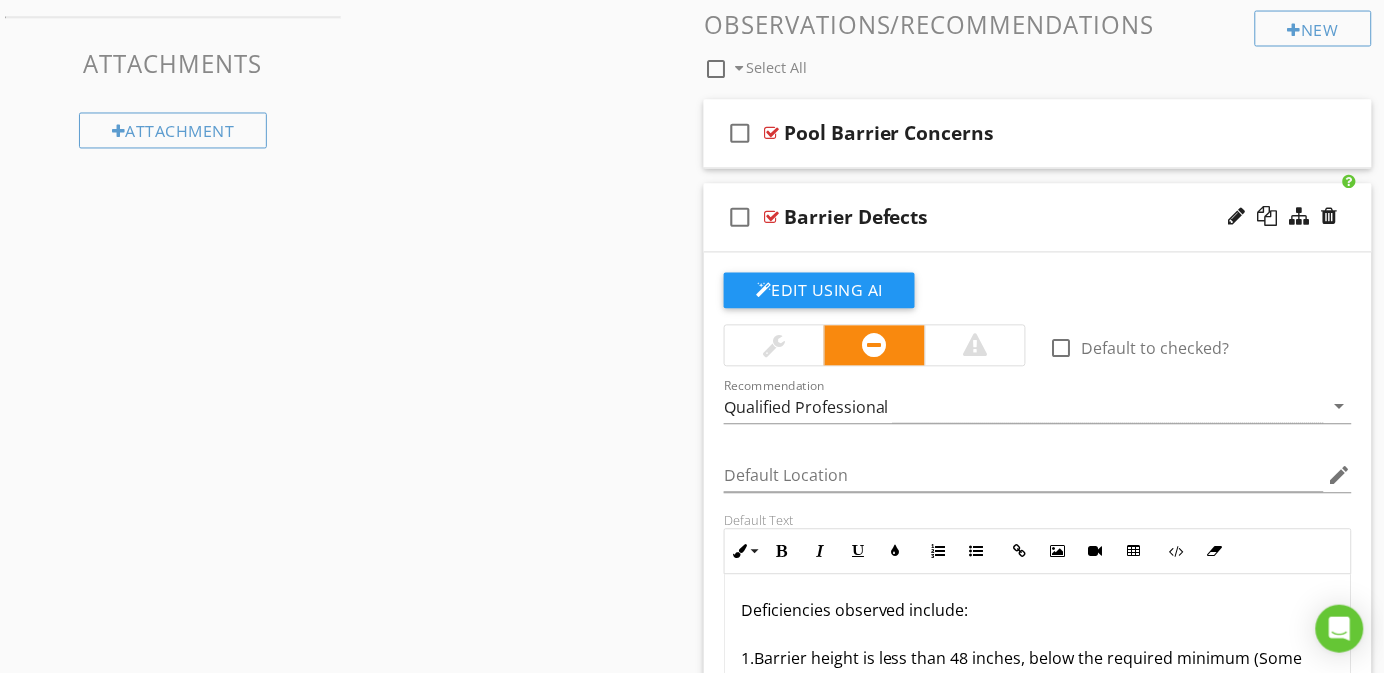 click on "Barrier Defects" at bounding box center [856, 218] 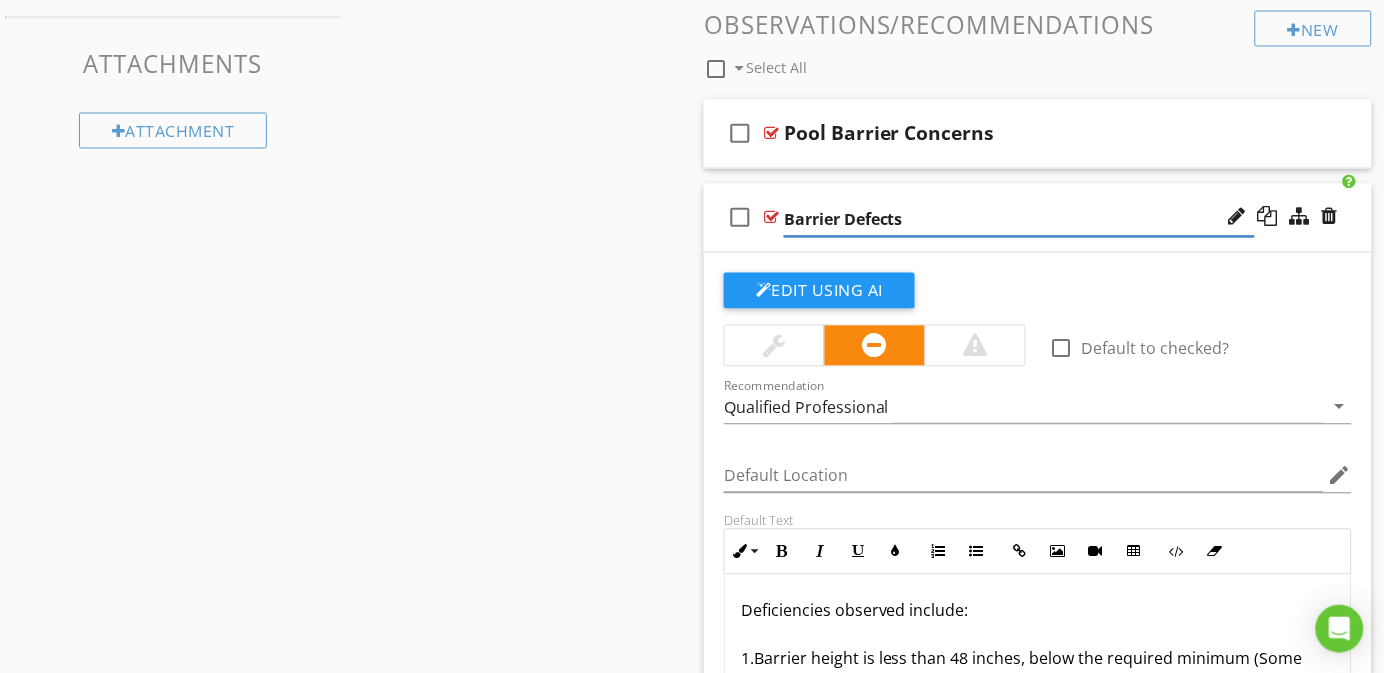 click on "check_box_outline_blank         Barrier Defects" at bounding box center [1038, 218] 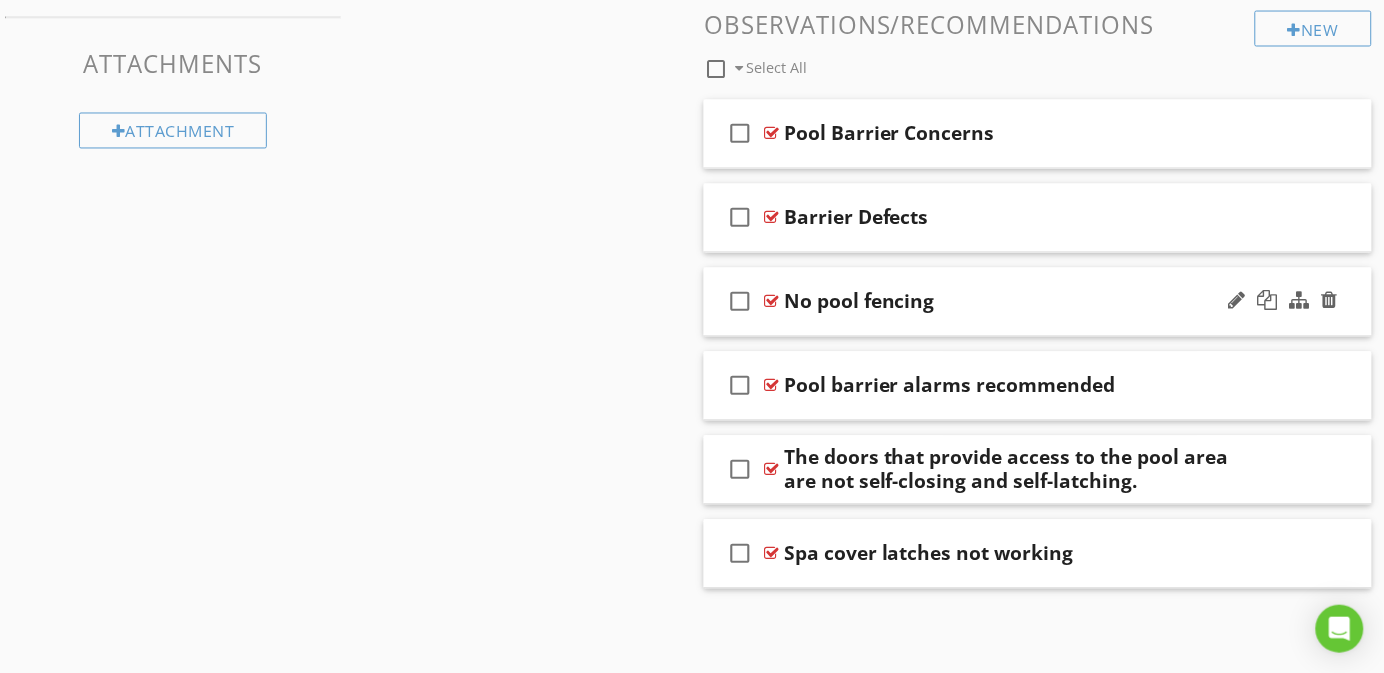 click on "check_box_outline_blank
No pool fencing" at bounding box center [1038, 302] 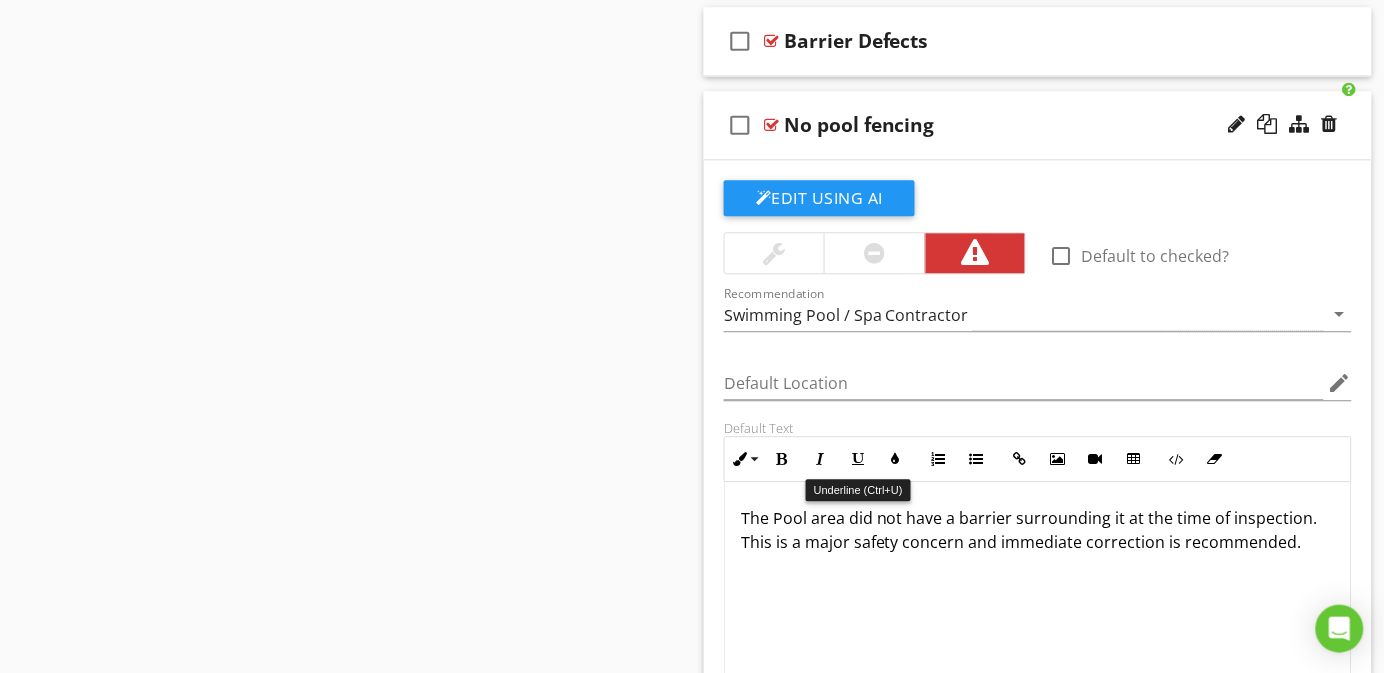 scroll, scrollTop: 815, scrollLeft: 0, axis: vertical 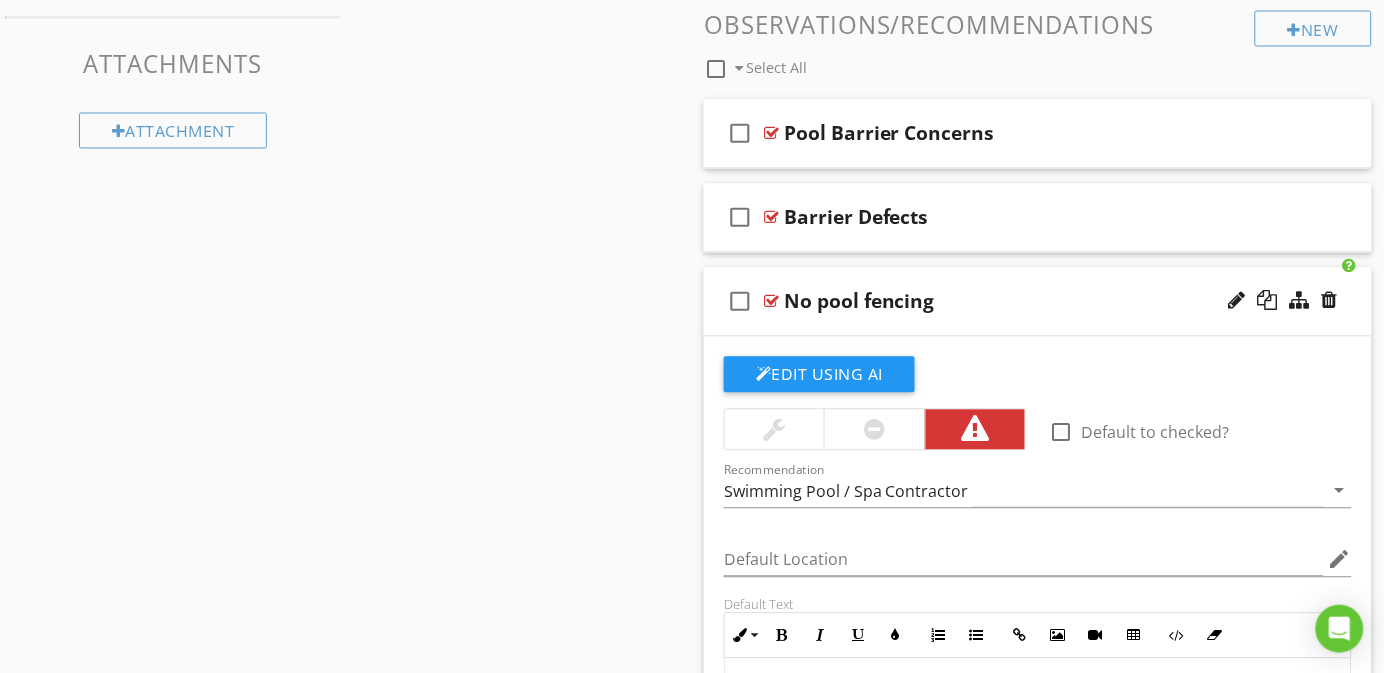 click on "check_box_outline_blank
No pool fencing" at bounding box center [1038, 302] 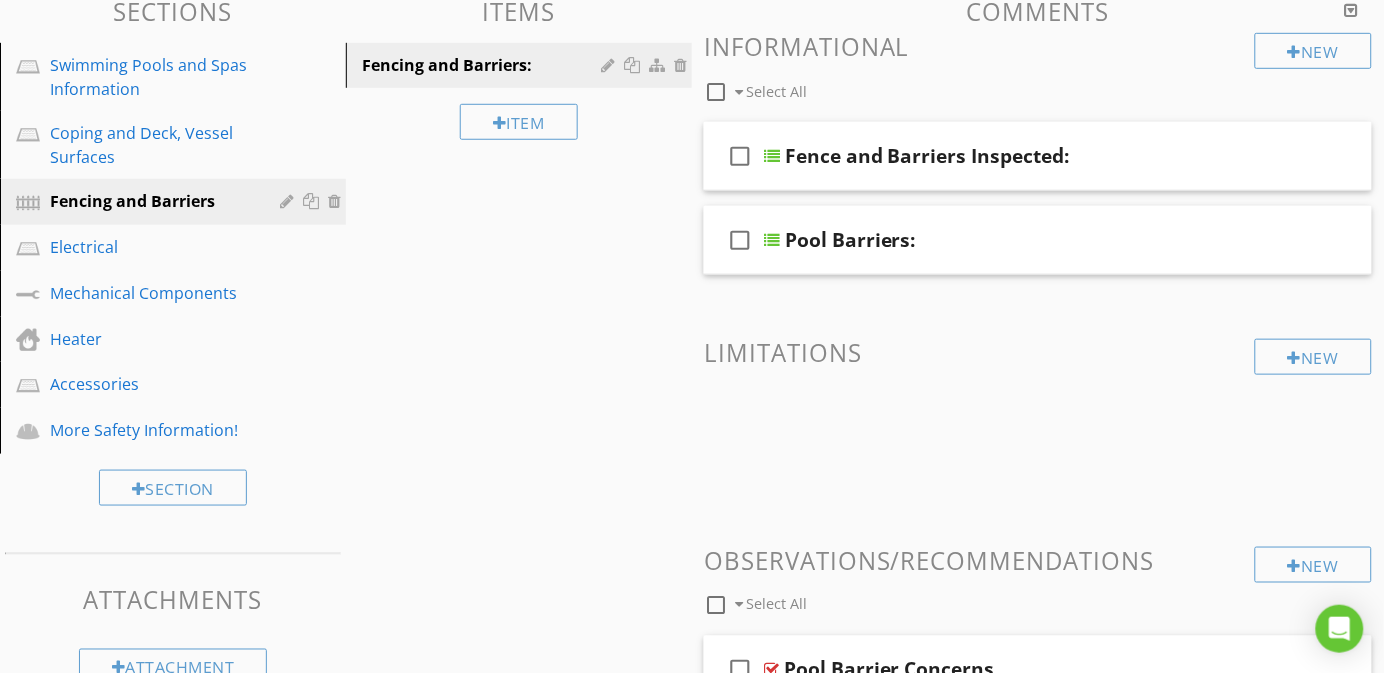 scroll, scrollTop: 215, scrollLeft: 0, axis: vertical 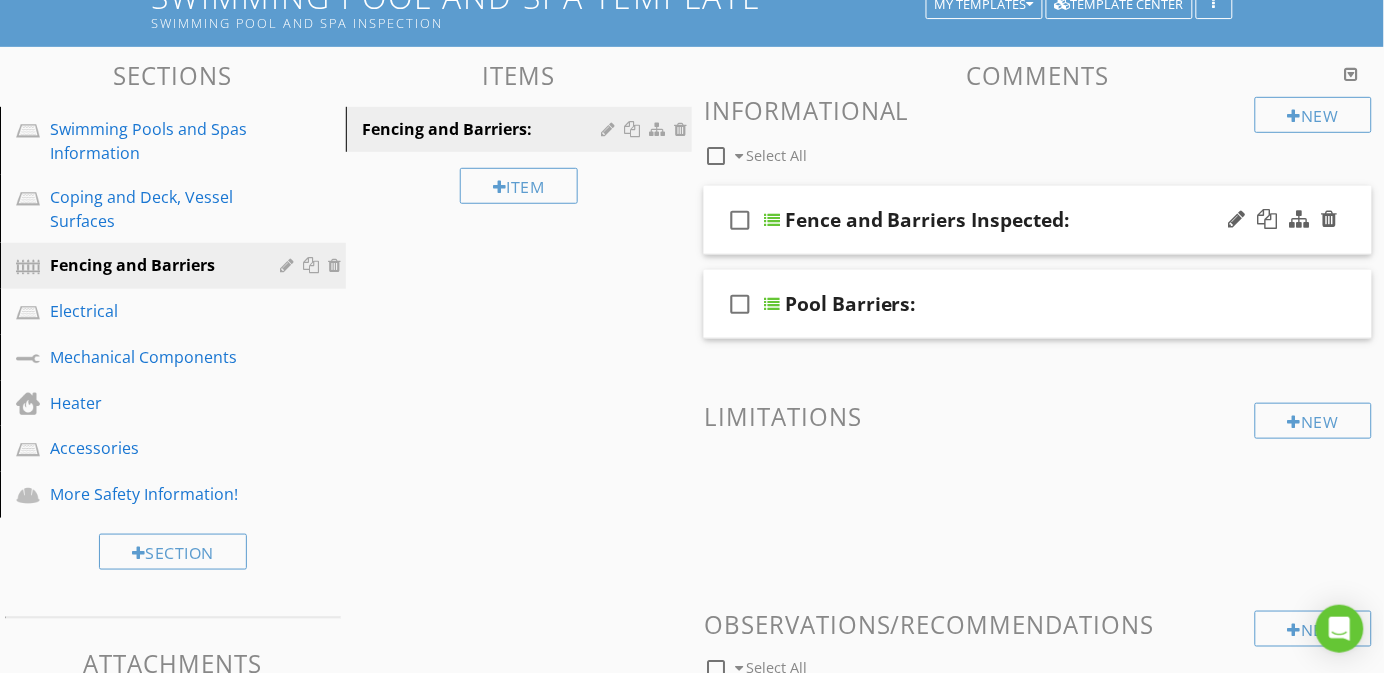 click on "check_box_outline_blank
Fence and Barriers Inspected:" at bounding box center (1038, 220) 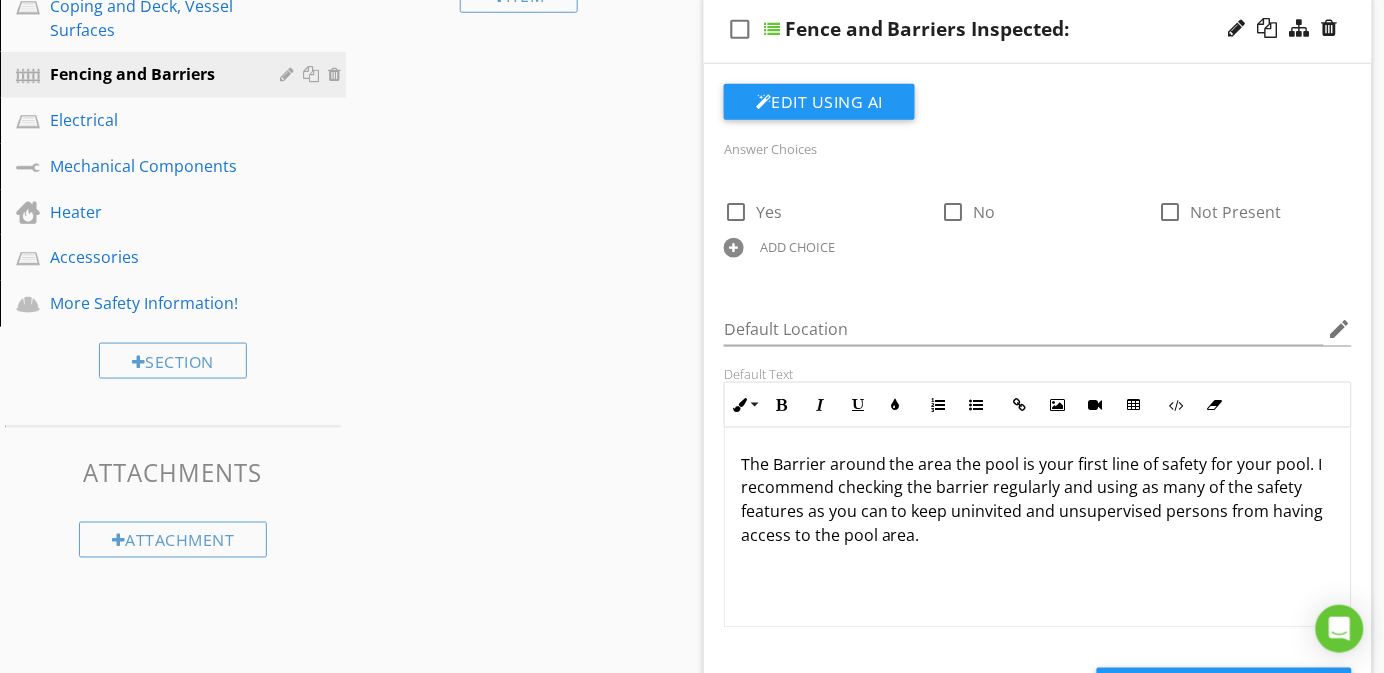scroll, scrollTop: 365, scrollLeft: 0, axis: vertical 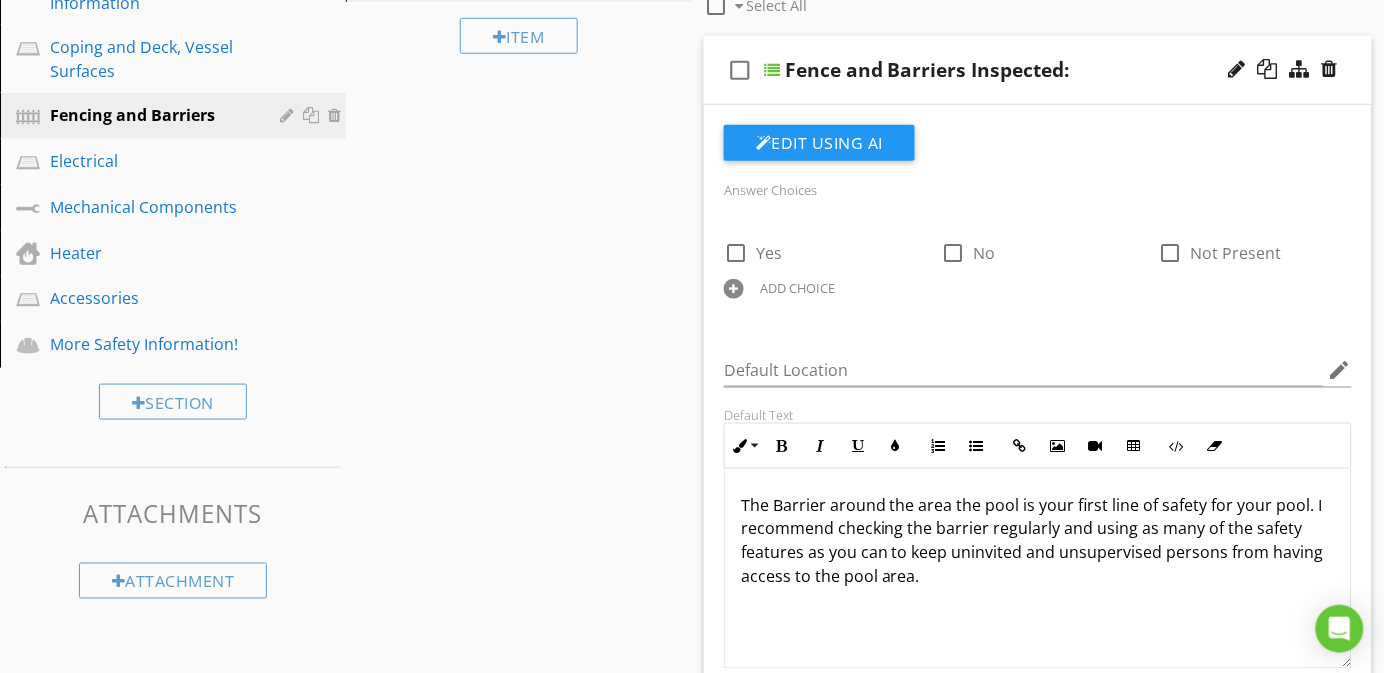 click on "check_box_outline_blank
Fence and Barriers Inspected:" at bounding box center (1038, 70) 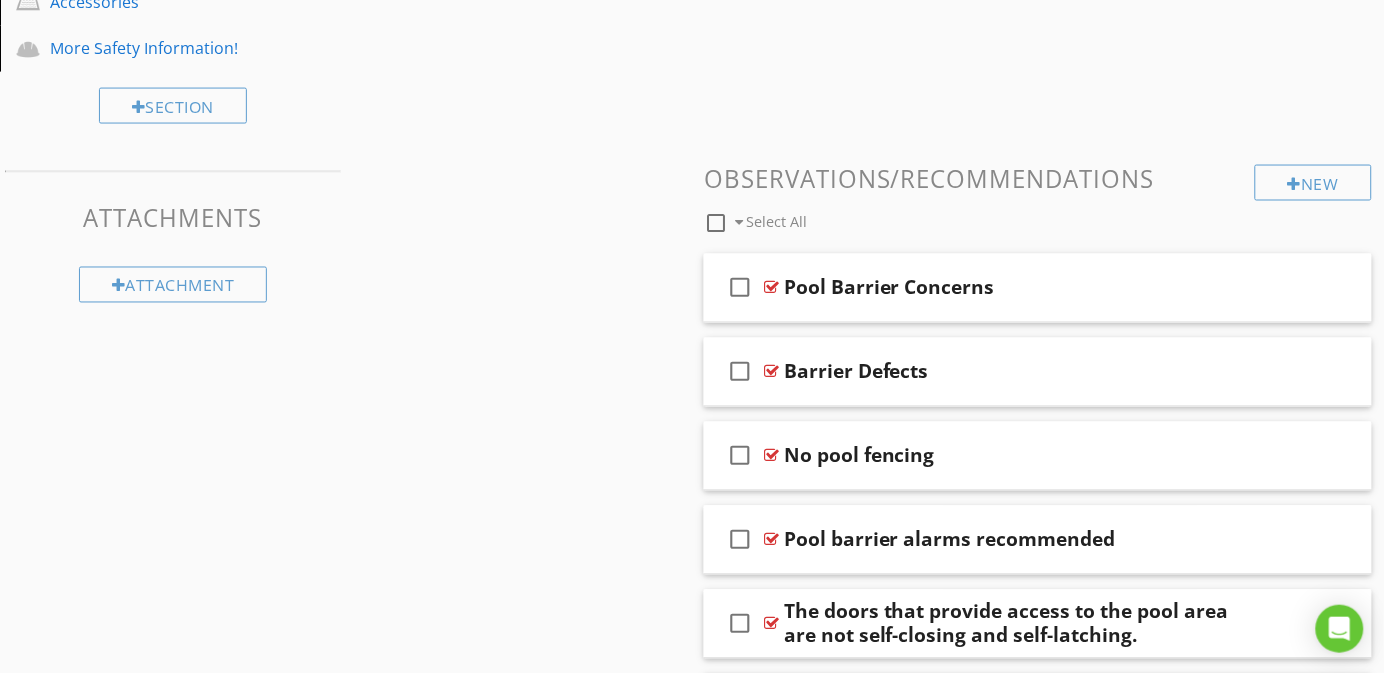 scroll, scrollTop: 665, scrollLeft: 0, axis: vertical 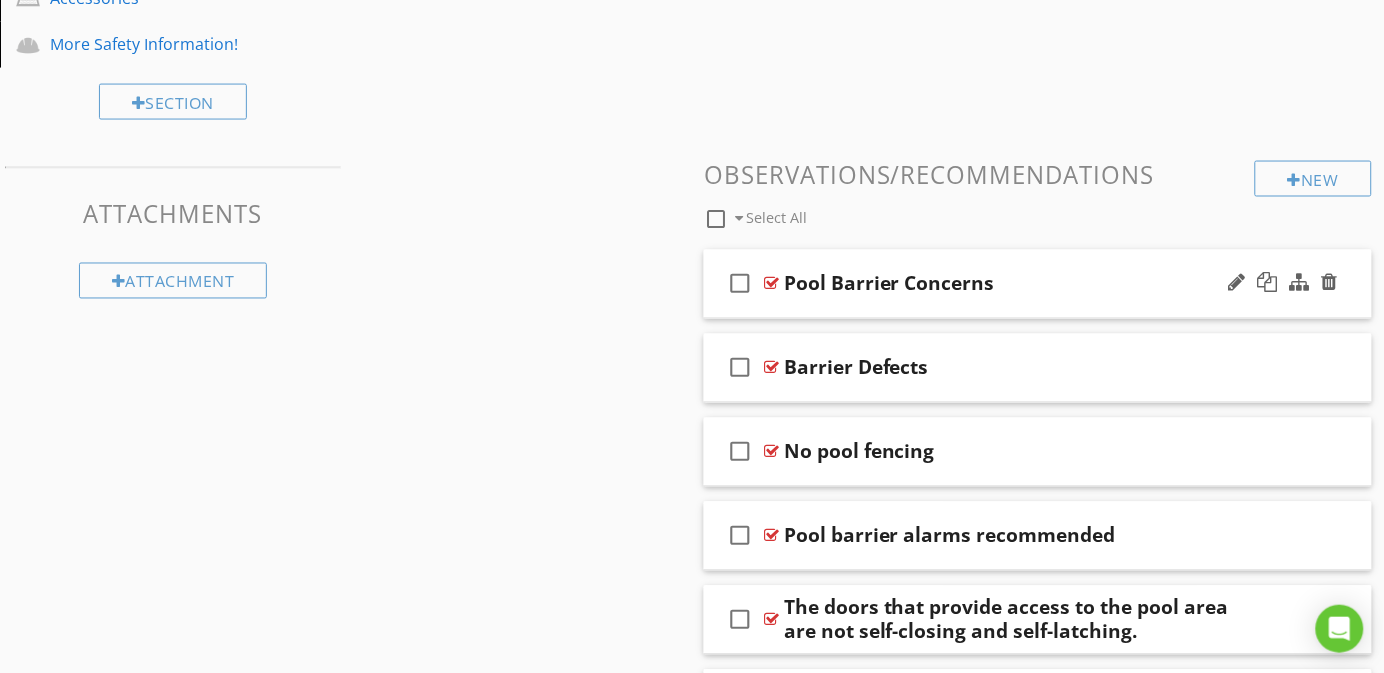 click on "check_box_outline_blank
Pool Barrier Concerns" at bounding box center [1038, 284] 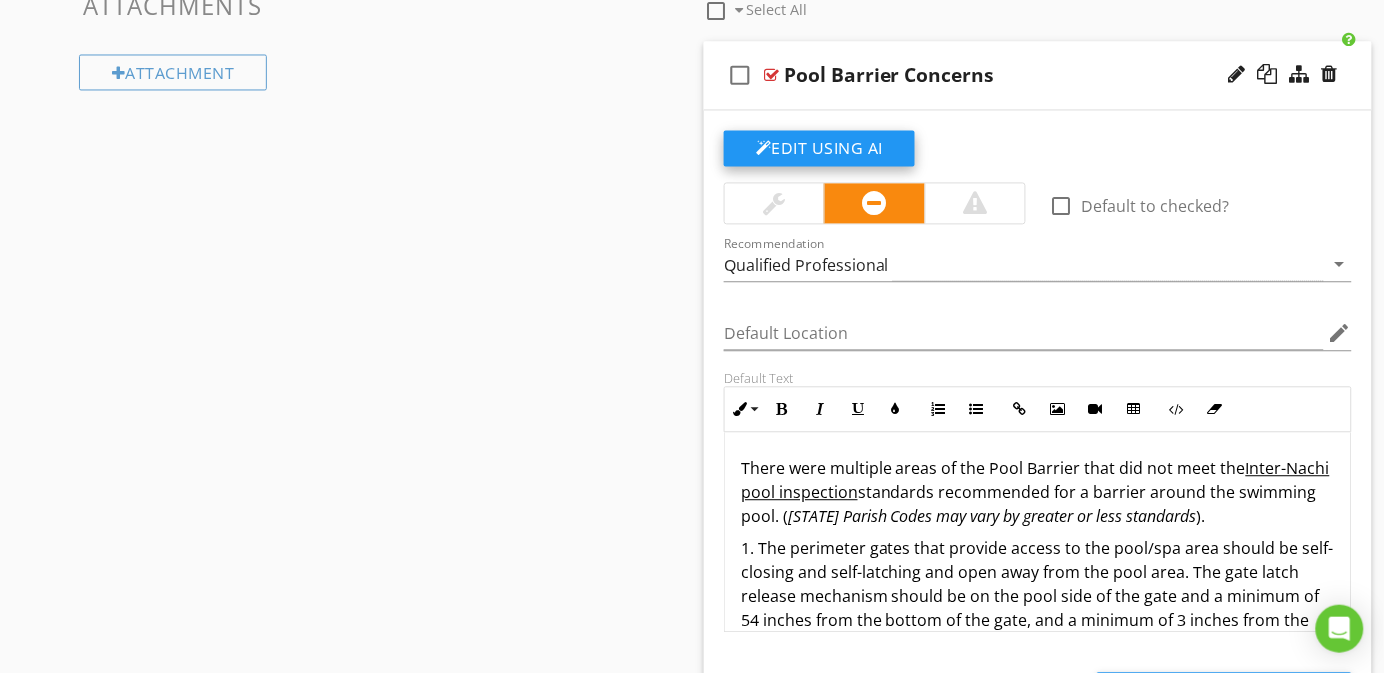 scroll, scrollTop: 1115, scrollLeft: 0, axis: vertical 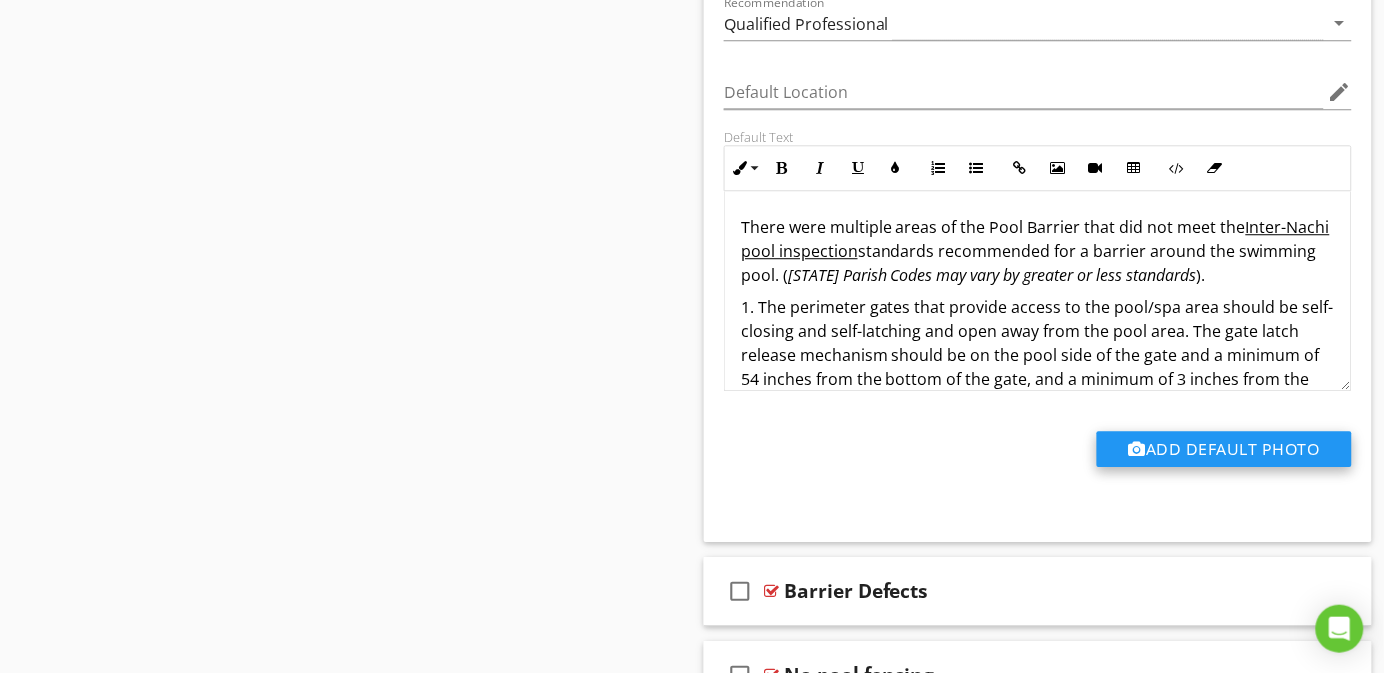 click on "Add Default Photo" at bounding box center (1224, 449) 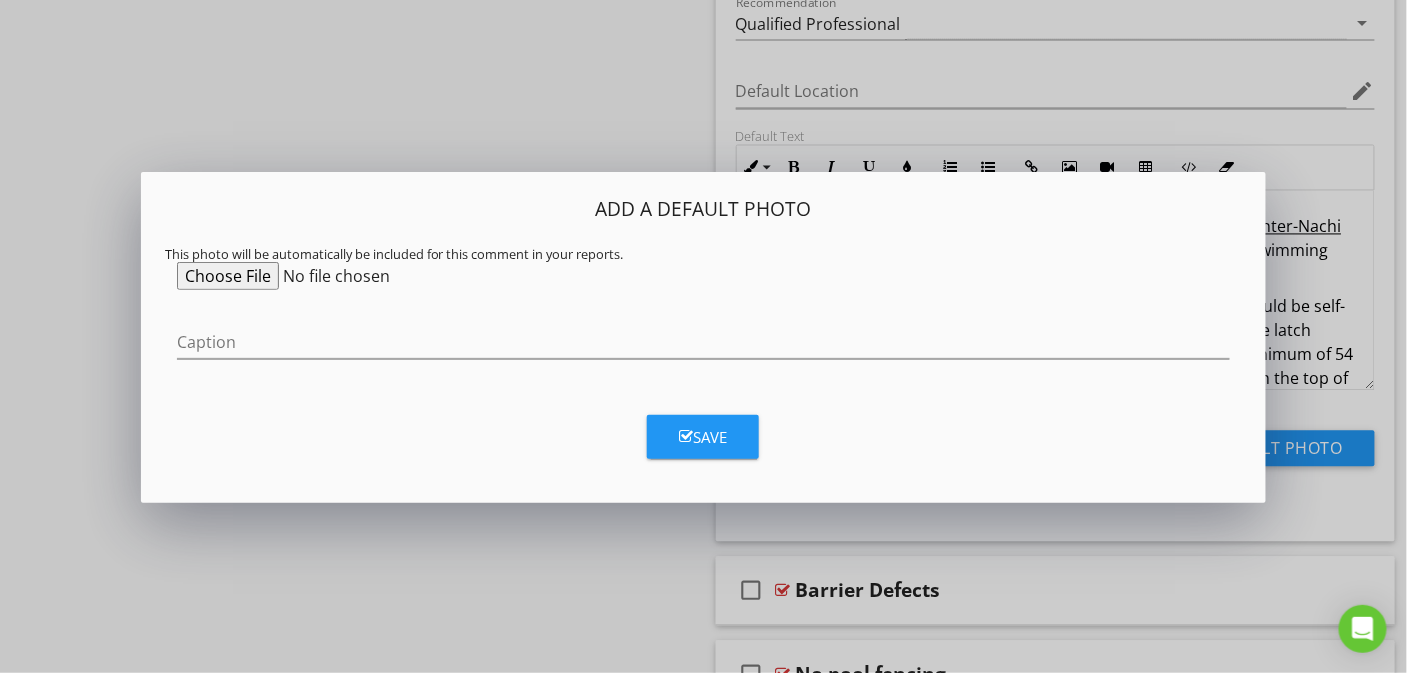 click at bounding box center [330, 276] 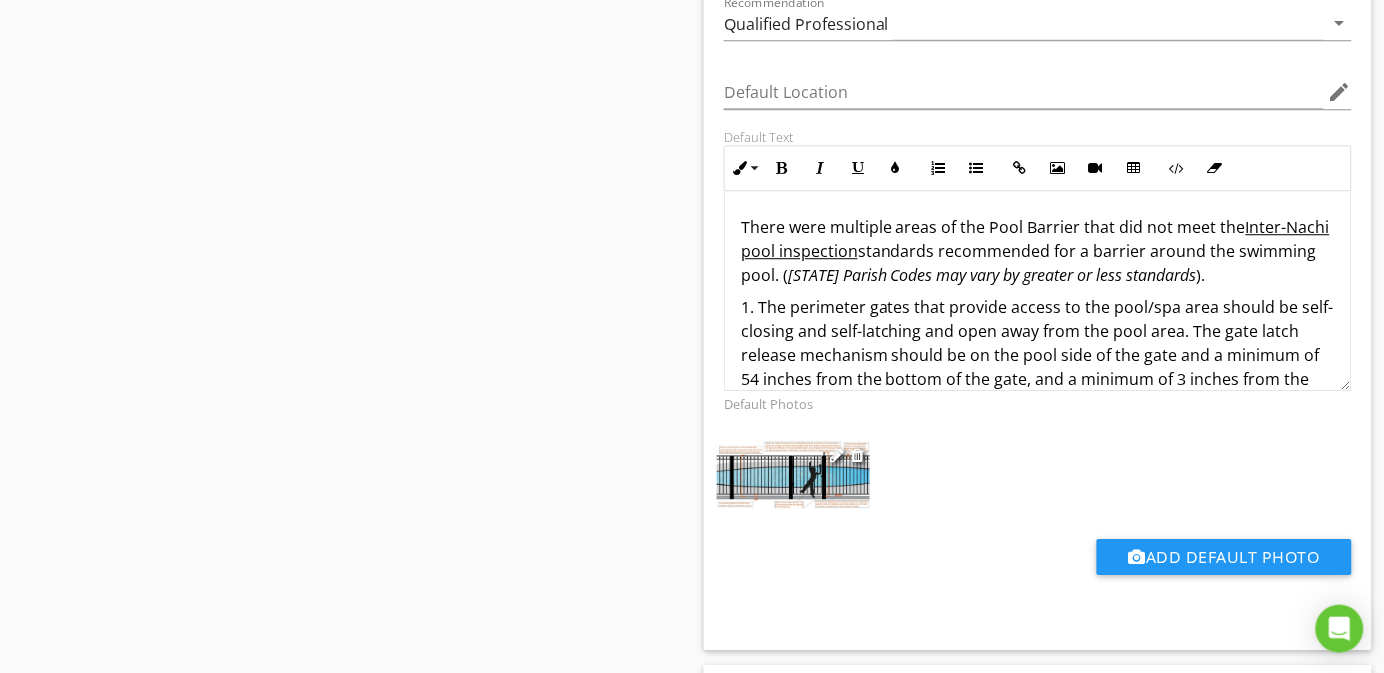 click at bounding box center [793, 474] 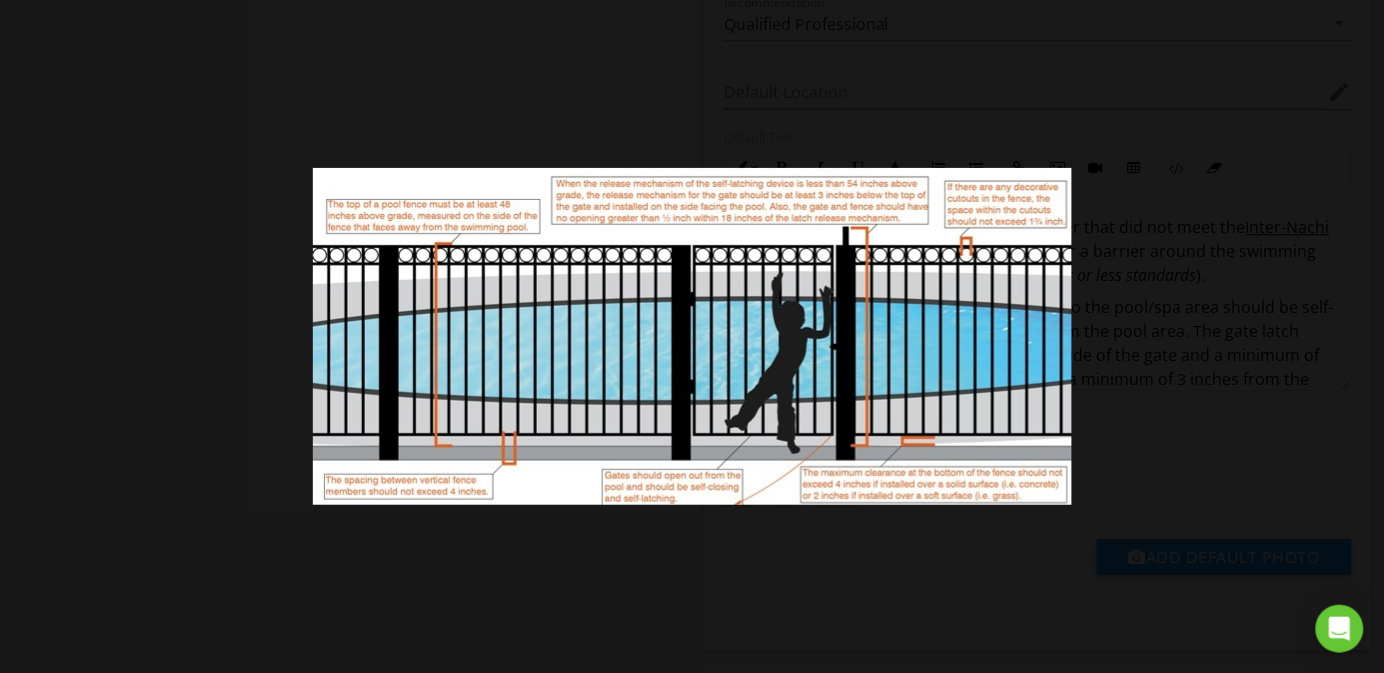click at bounding box center [692, 336] 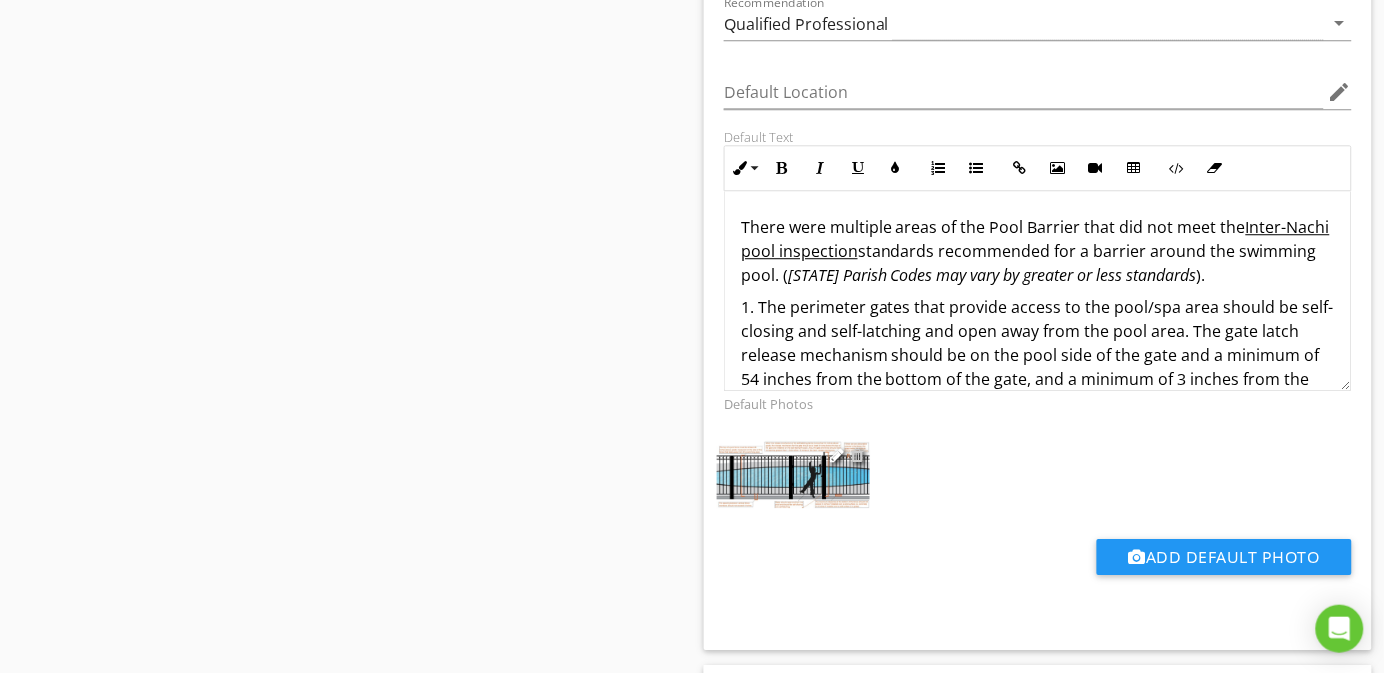 click at bounding box center (857, 455) 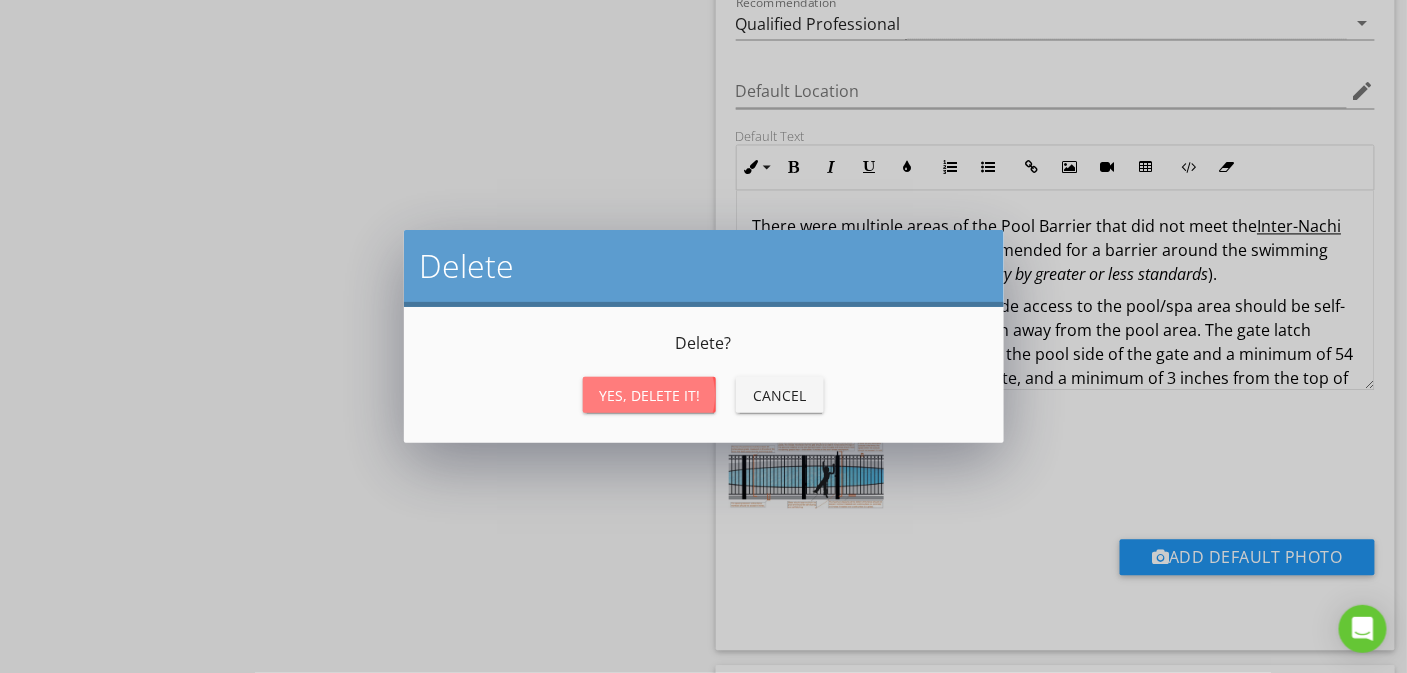 click on "Yes, Delete it!" at bounding box center [649, 395] 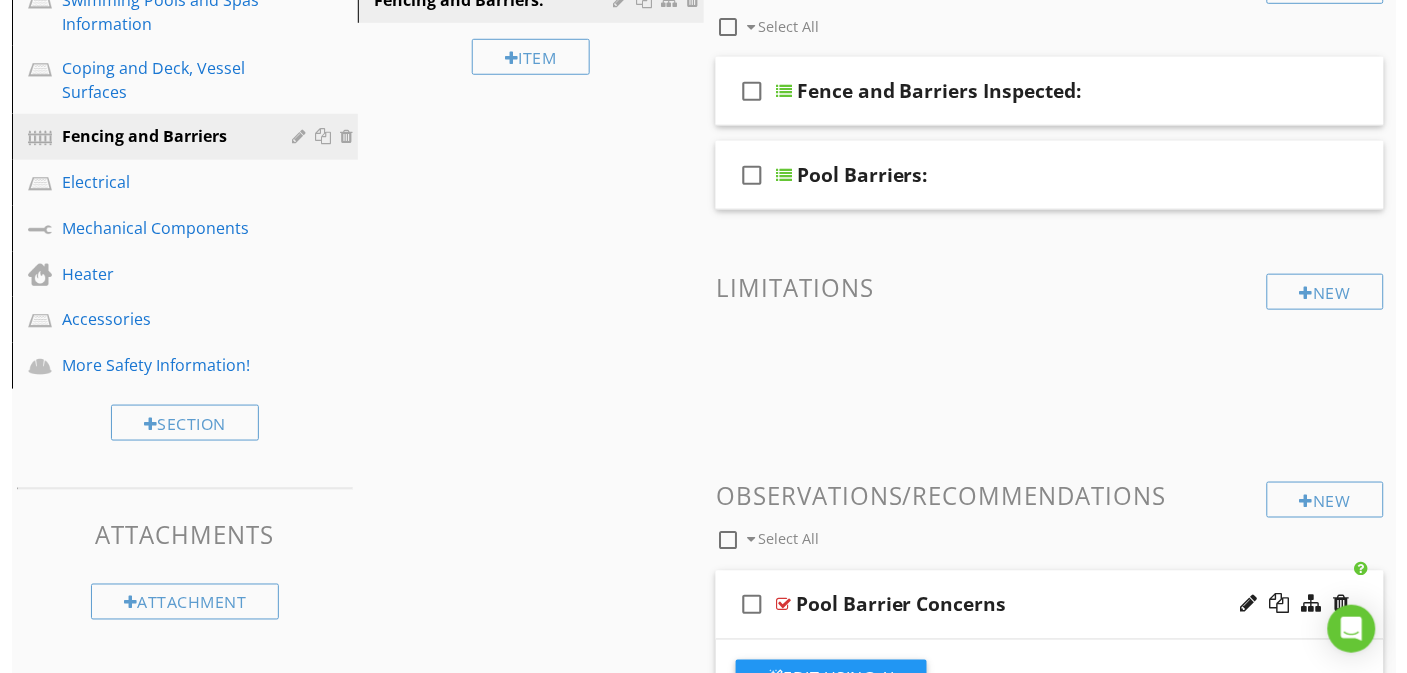 scroll, scrollTop: 65, scrollLeft: 0, axis: vertical 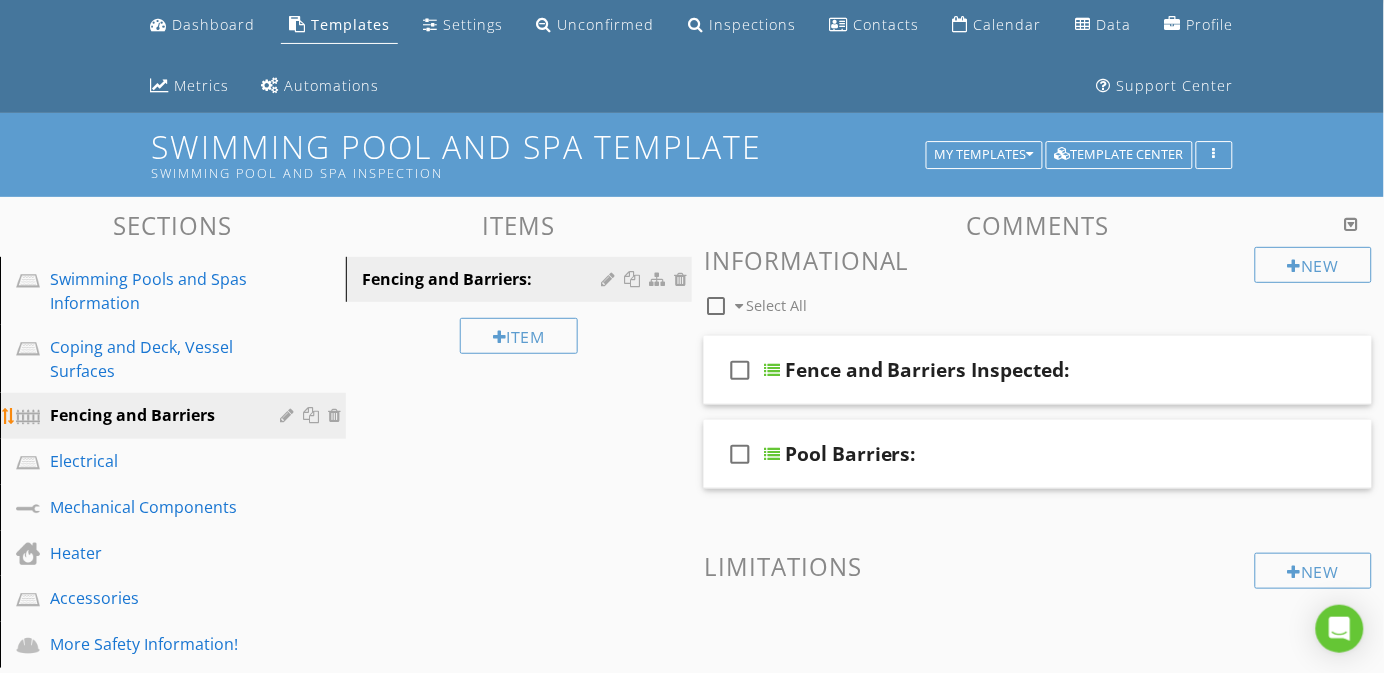 click at bounding box center [289, 415] 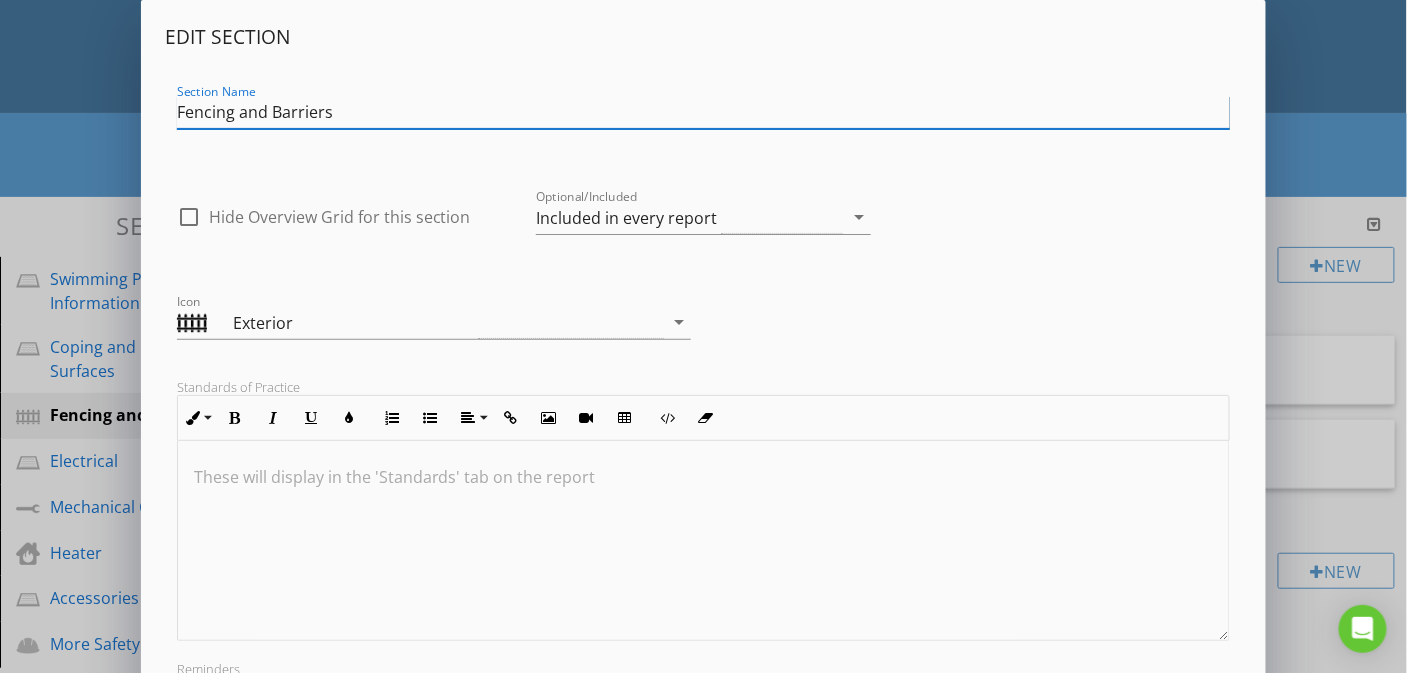 scroll, scrollTop: 1, scrollLeft: 0, axis: vertical 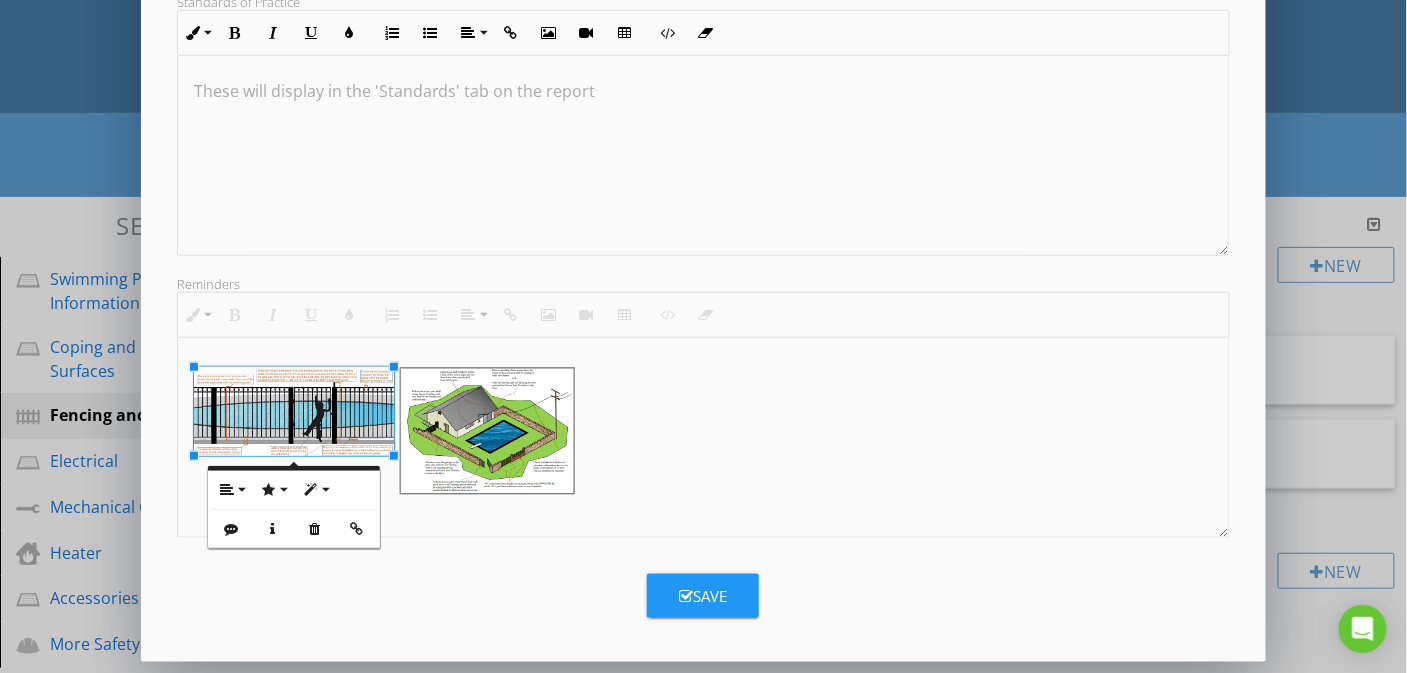 click at bounding box center [704, 438] 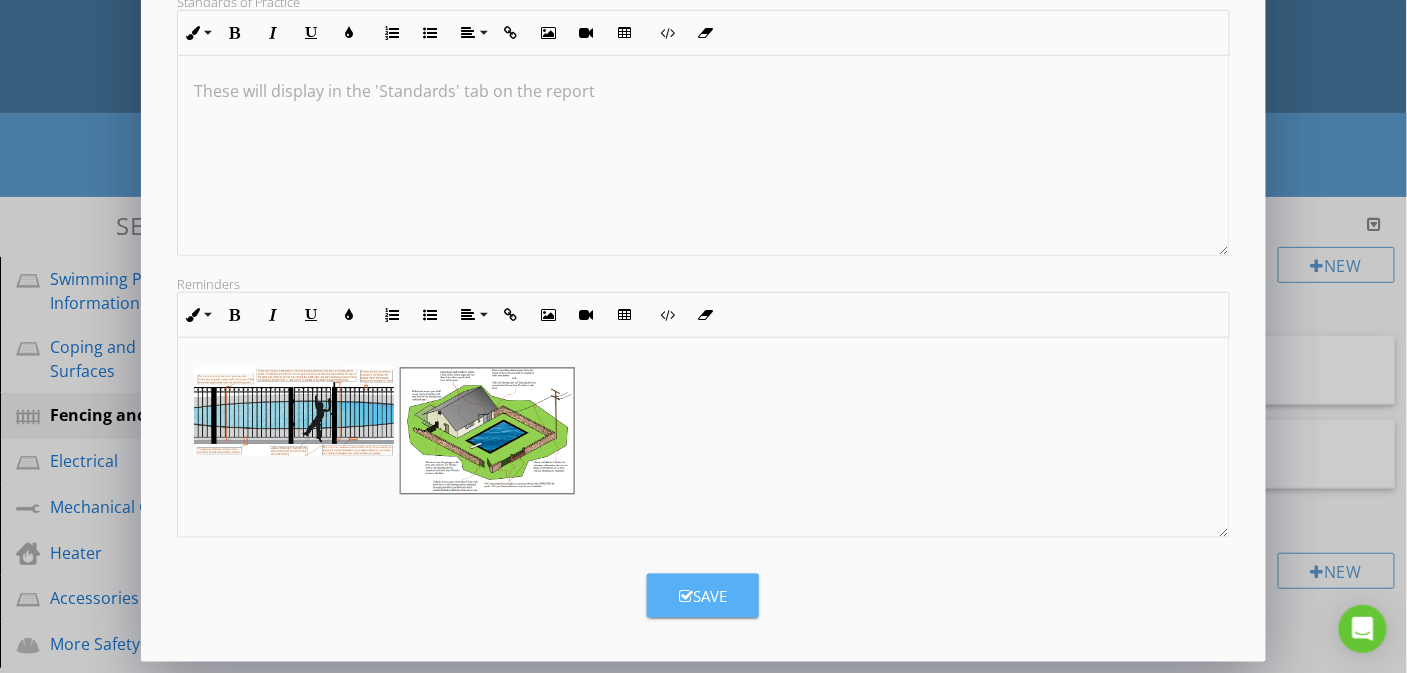 click at bounding box center (686, 596) 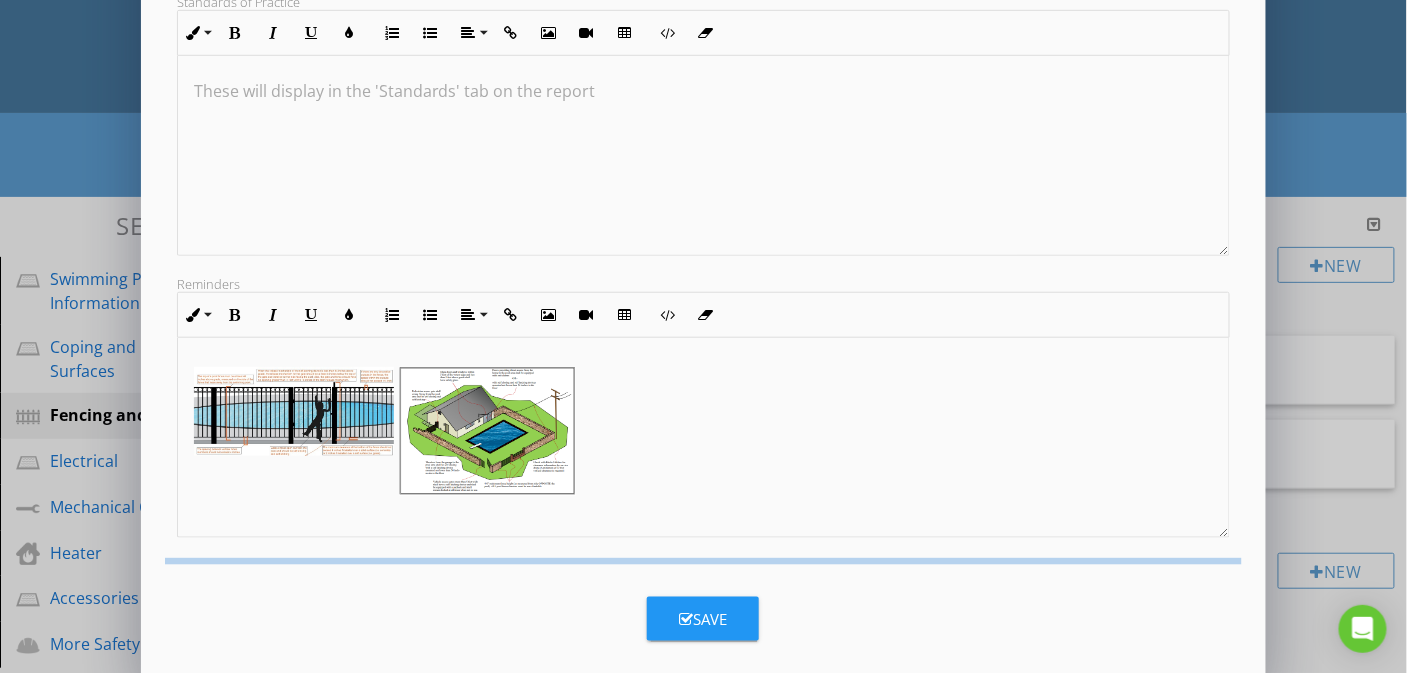 scroll, scrollTop: 167, scrollLeft: 0, axis: vertical 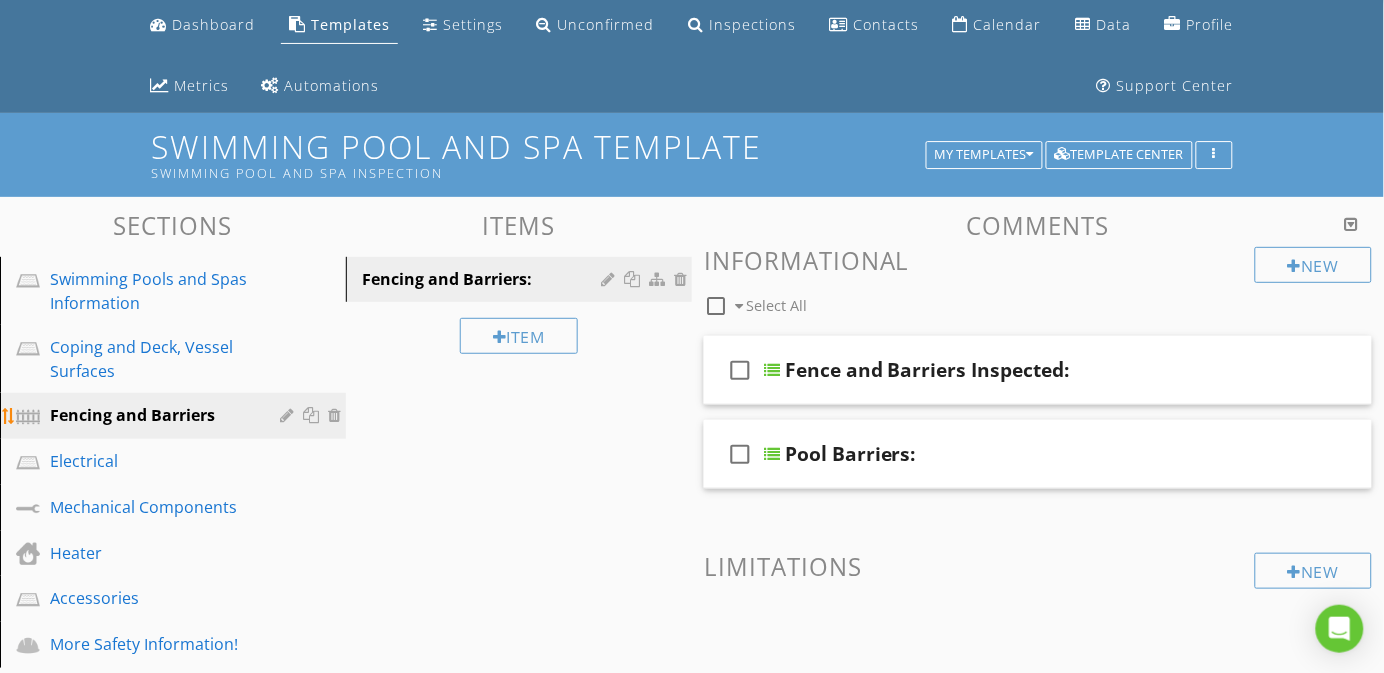click at bounding box center [289, 415] 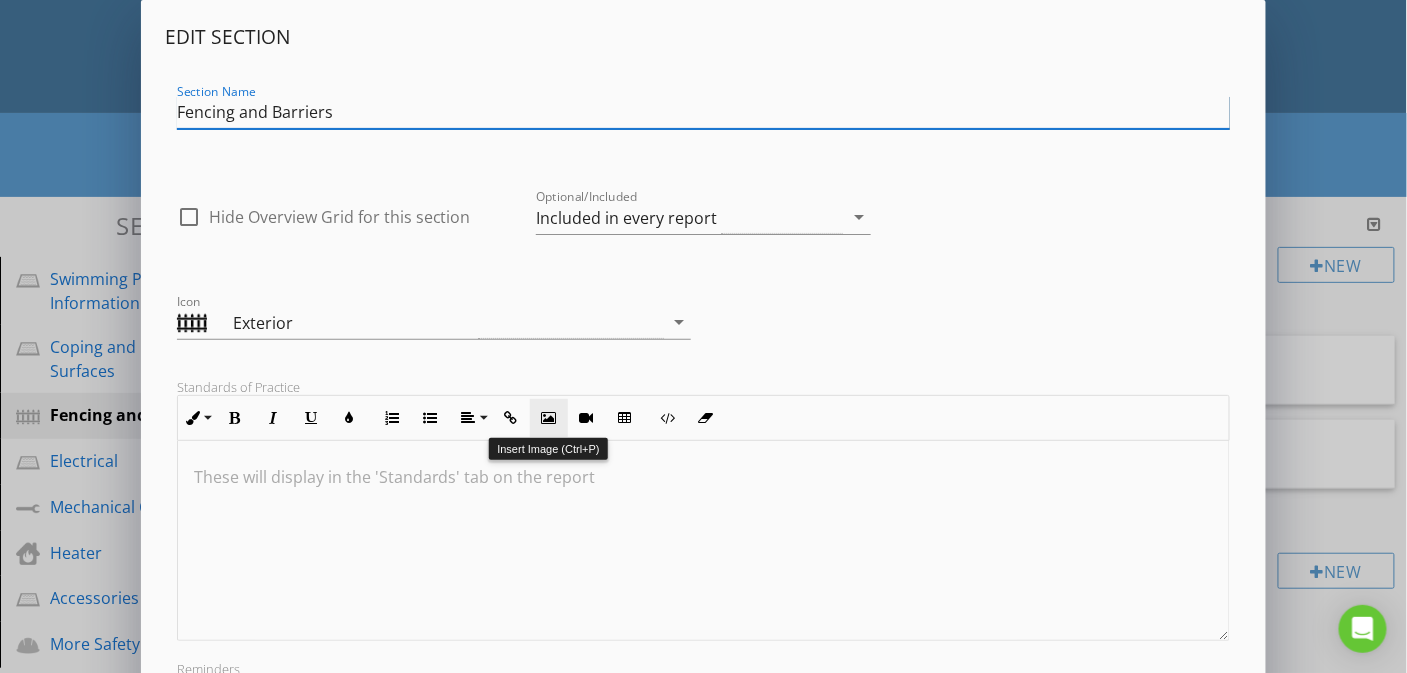 scroll, scrollTop: 385, scrollLeft: 0, axis: vertical 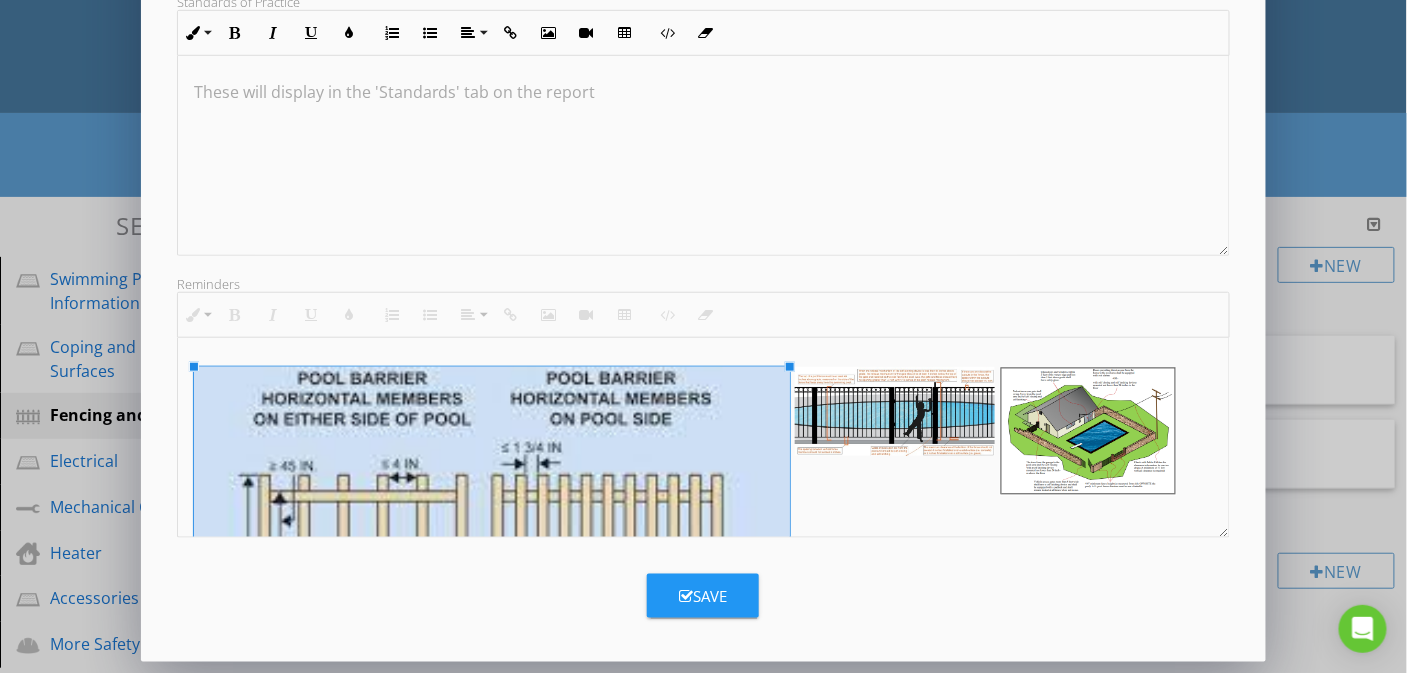 drag, startPoint x: 390, startPoint y: 501, endPoint x: 787, endPoint y: 584, distance: 405.58353 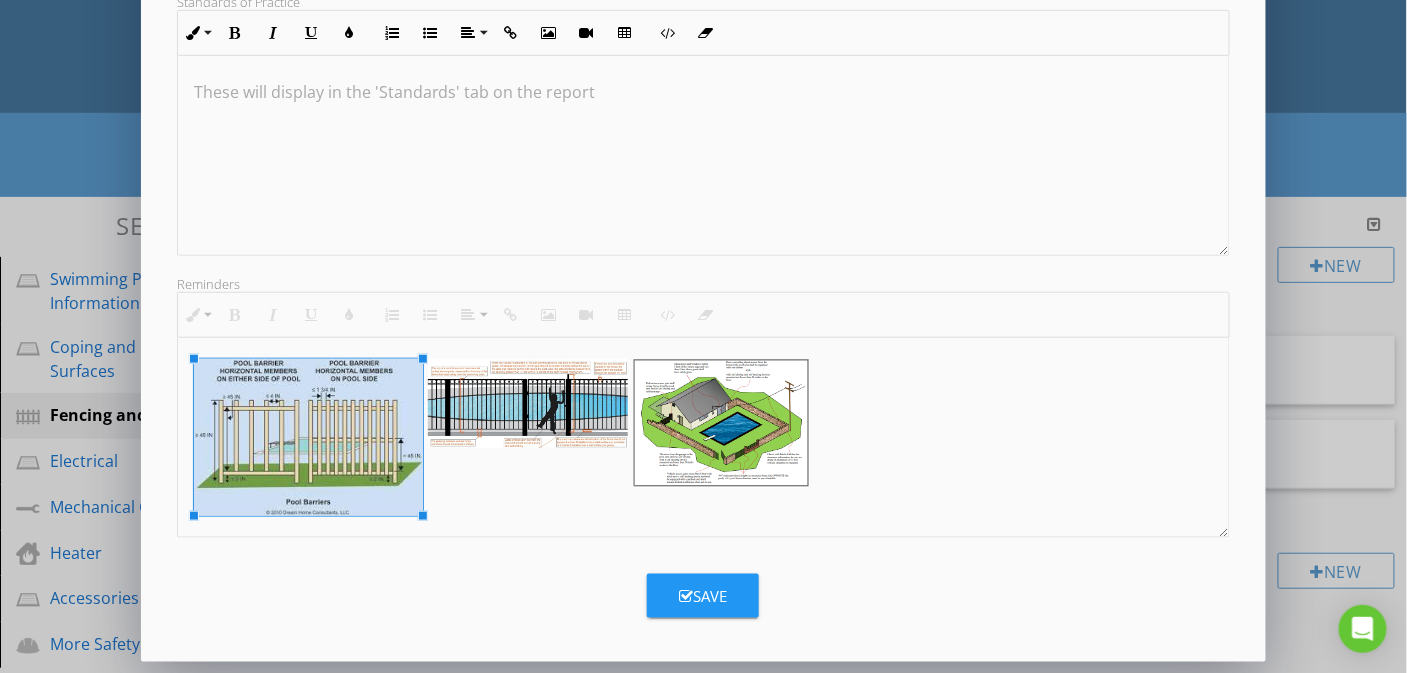 scroll, scrollTop: 1, scrollLeft: 0, axis: vertical 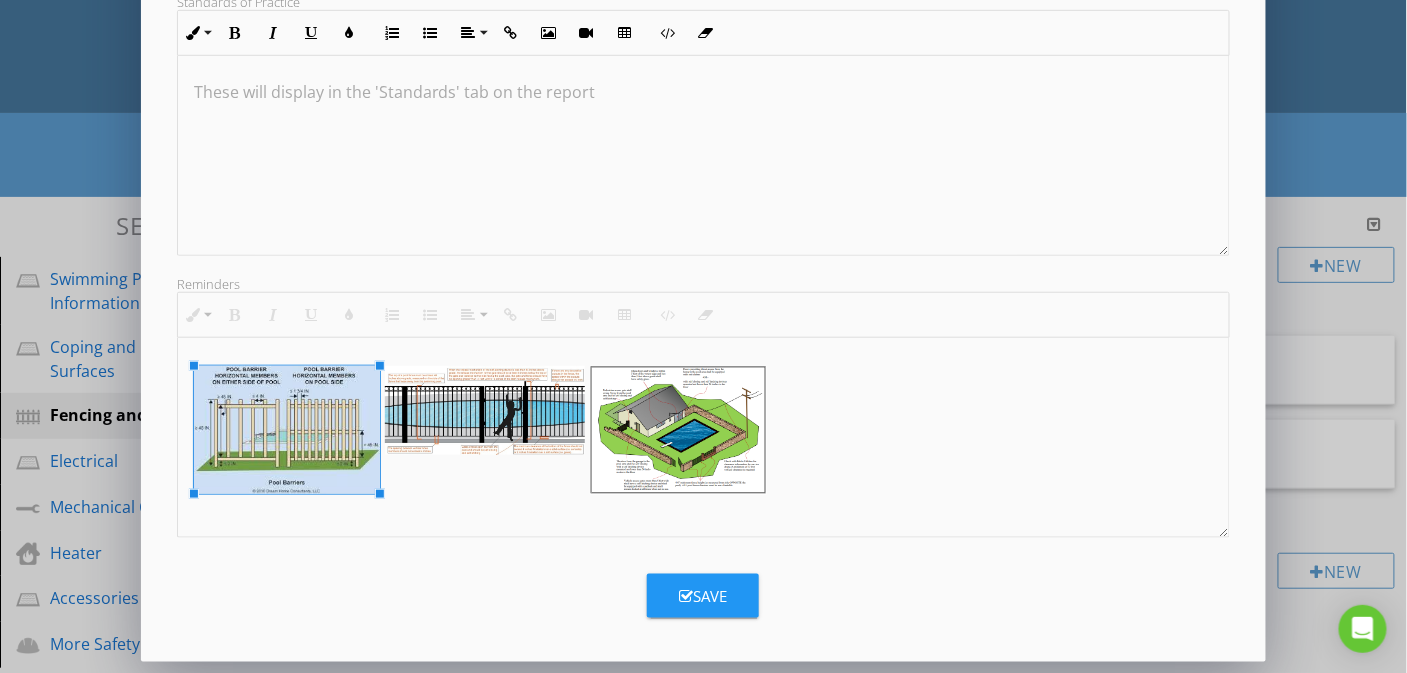 drag, startPoint x: 786, startPoint y: 515, endPoint x: 377, endPoint y: 455, distance: 413.37756 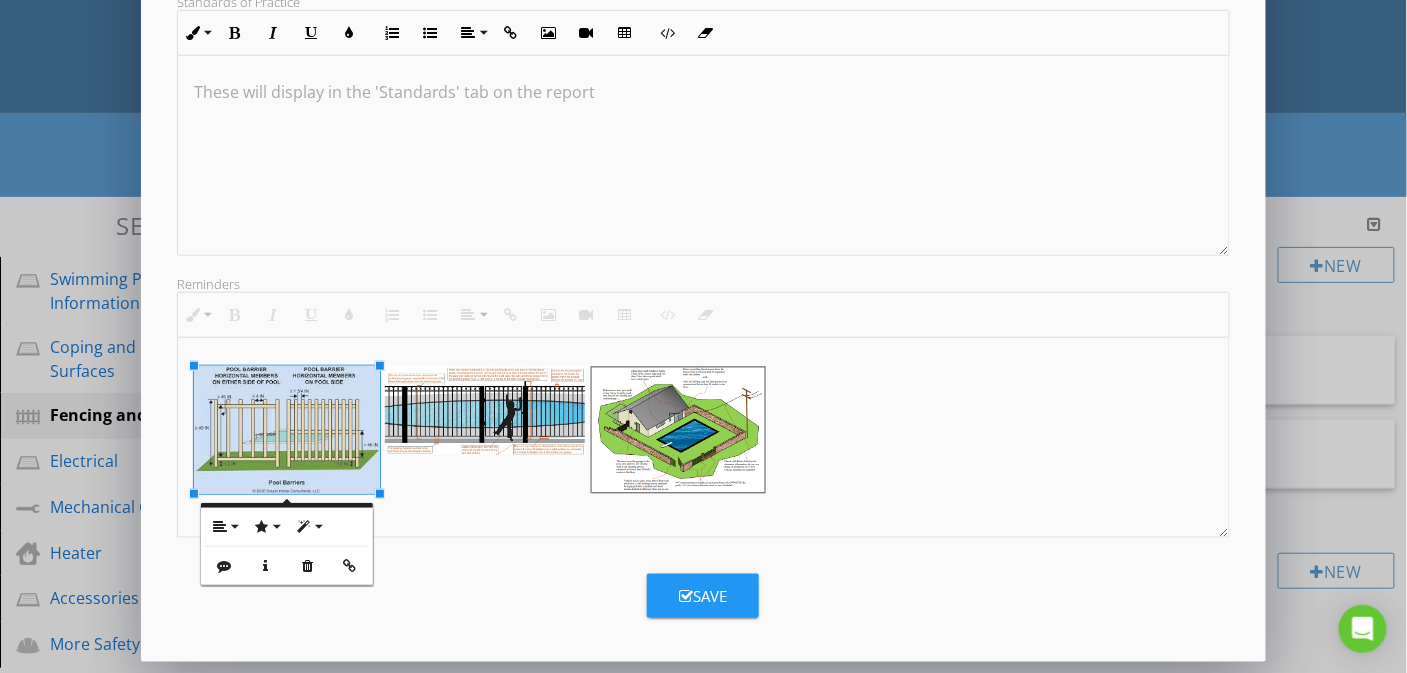 click at bounding box center (704, 437) 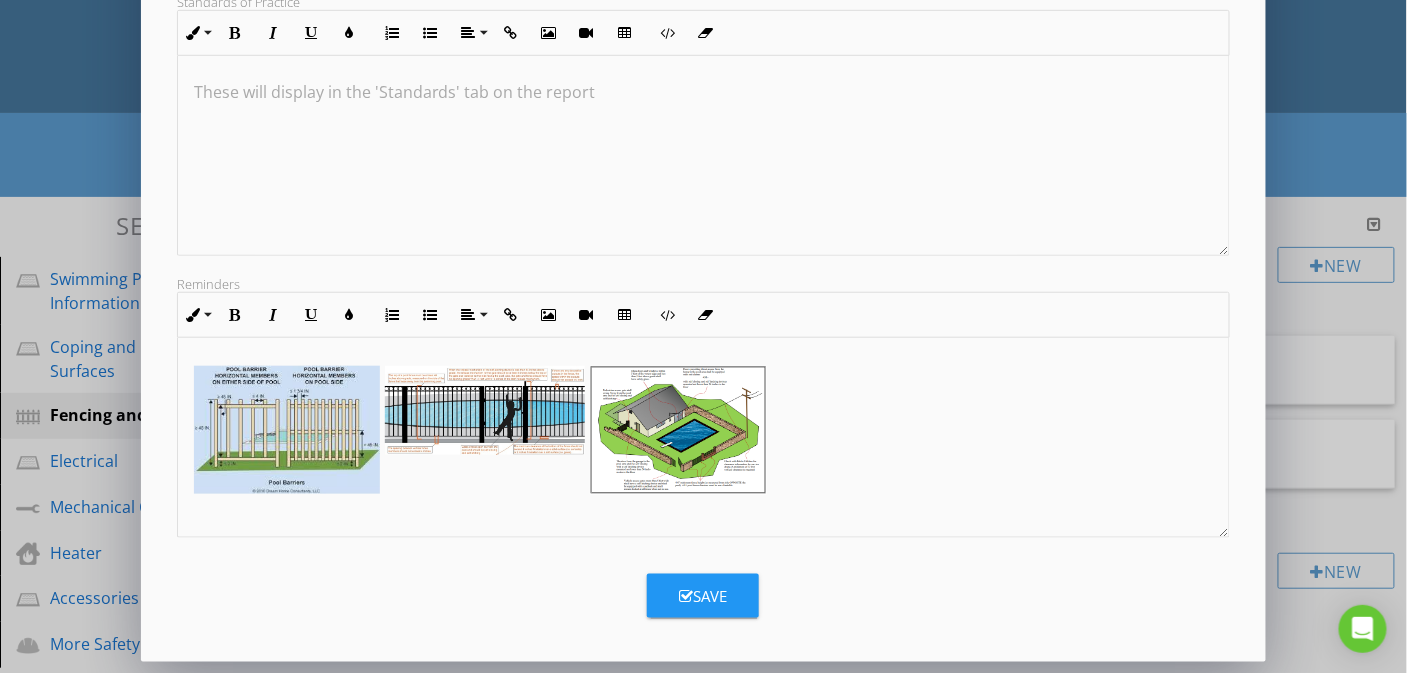 click at bounding box center [678, 430] 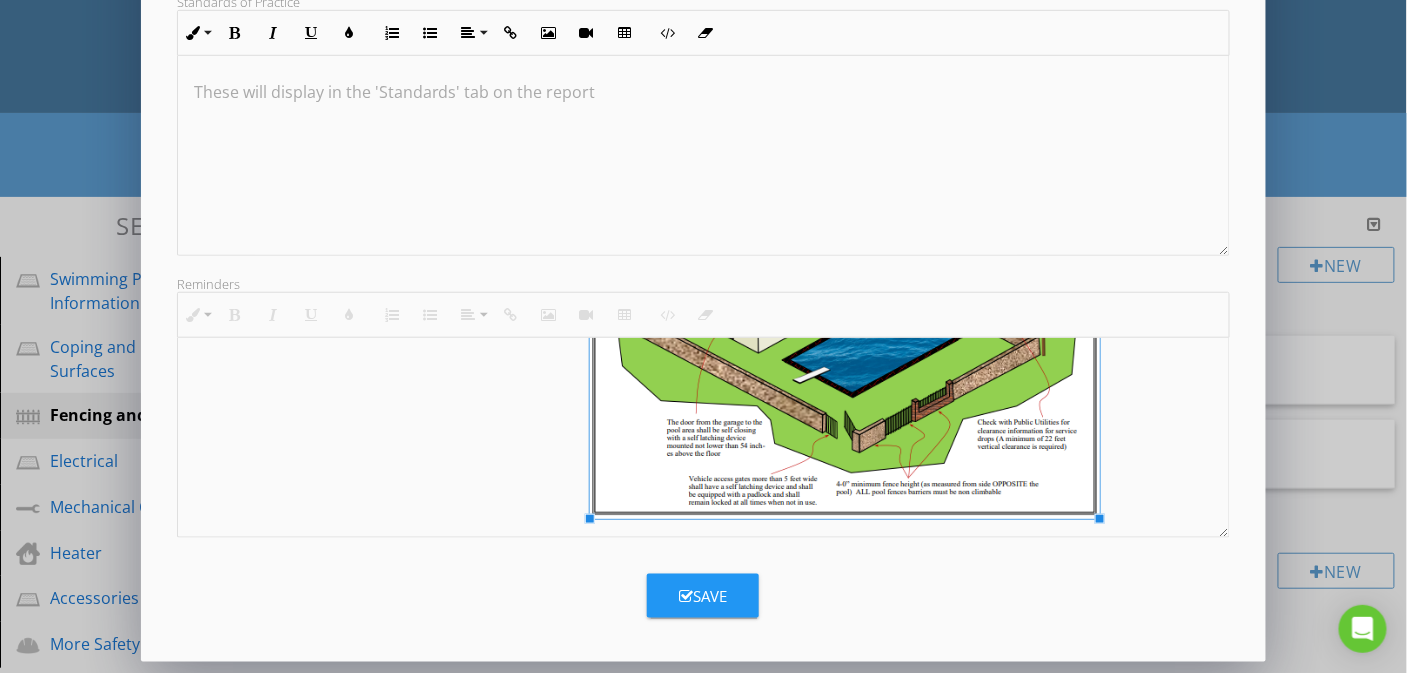 scroll, scrollTop: 259, scrollLeft: 0, axis: vertical 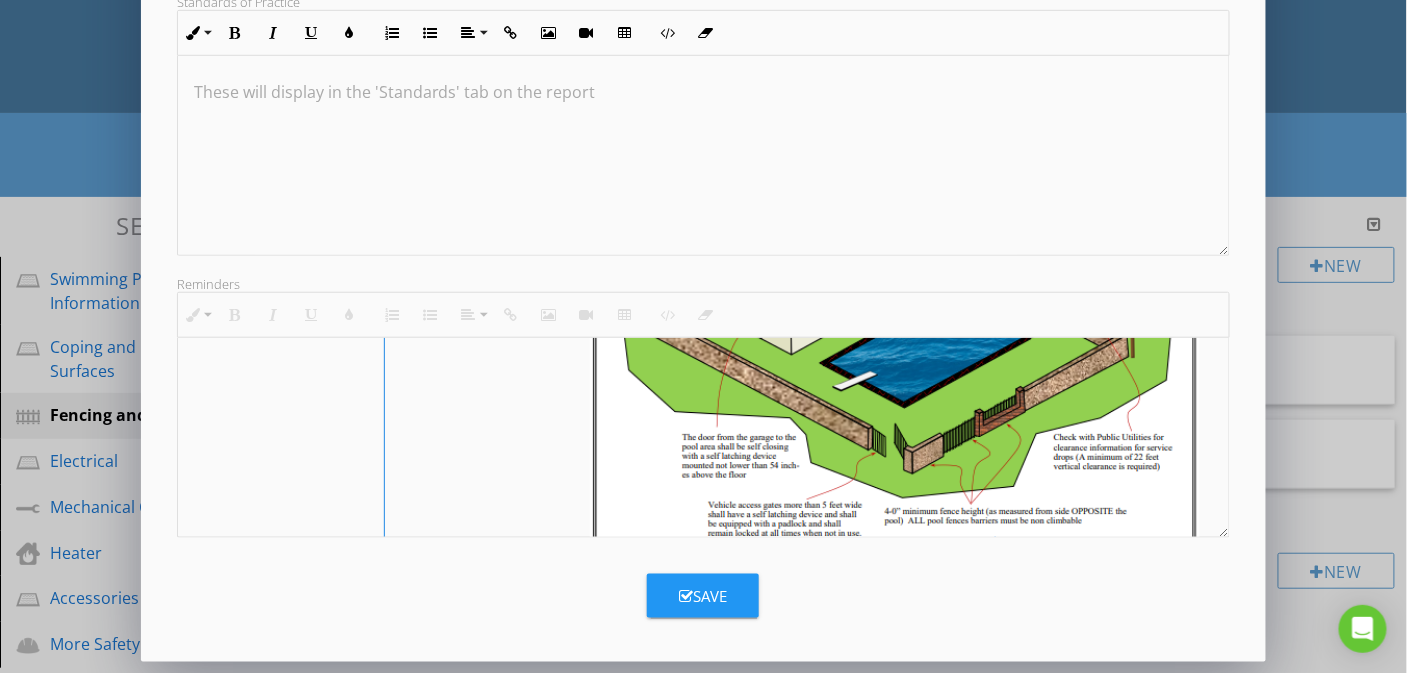 drag, startPoint x: 767, startPoint y: 495, endPoint x: 1201, endPoint y: 616, distance: 450.55188 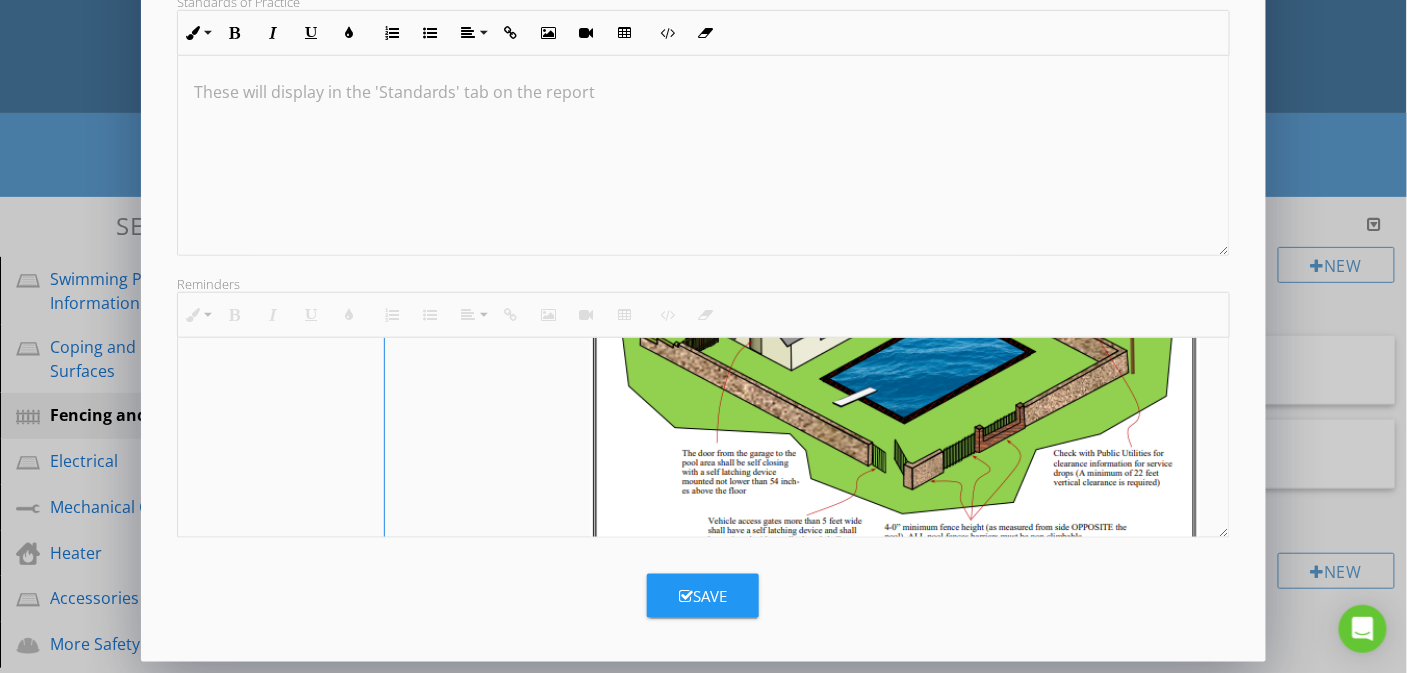 scroll, scrollTop: 93, scrollLeft: 0, axis: vertical 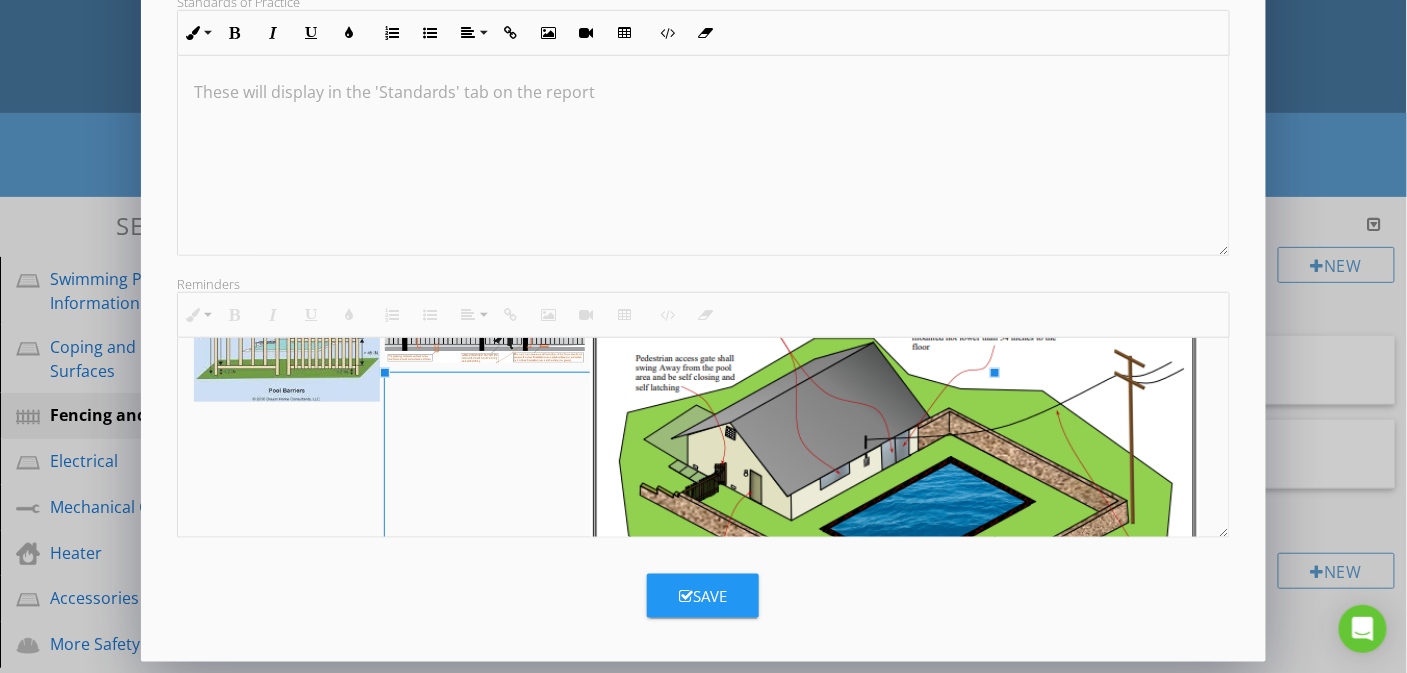 click at bounding box center (895, 496) 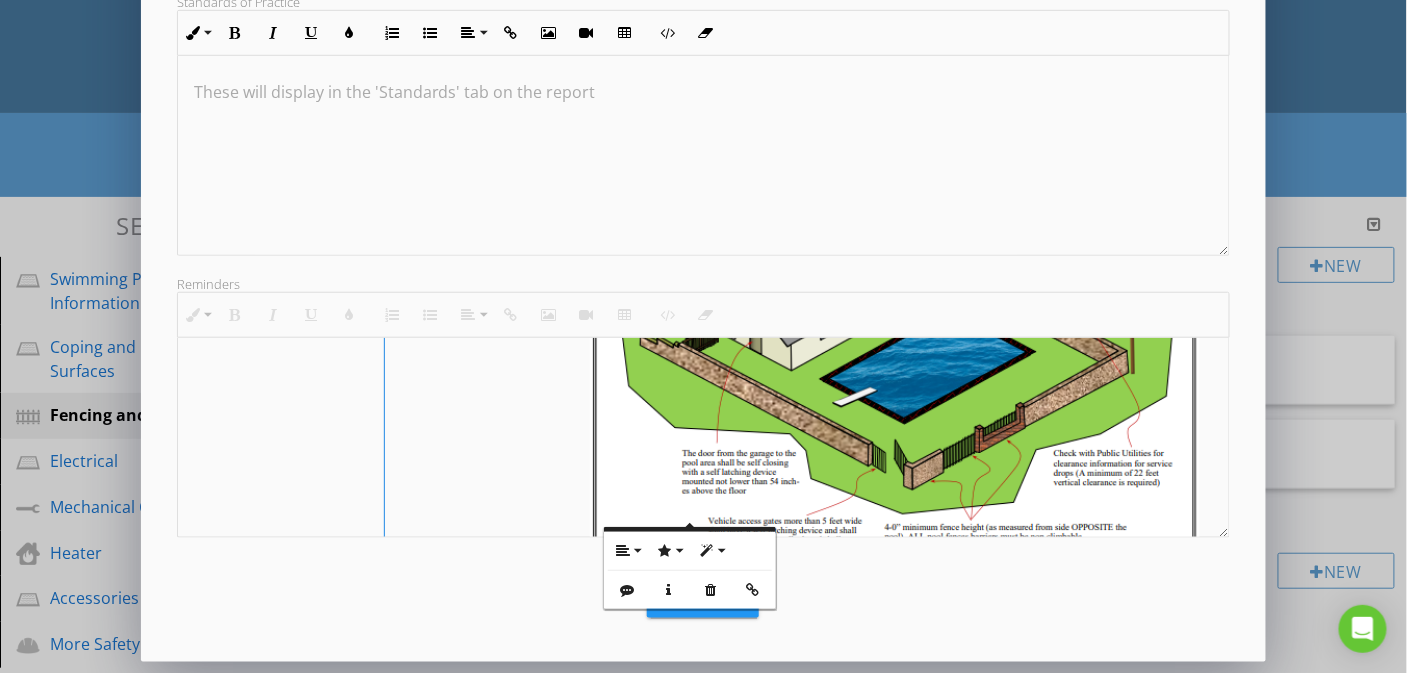 scroll, scrollTop: 393, scrollLeft: 0, axis: vertical 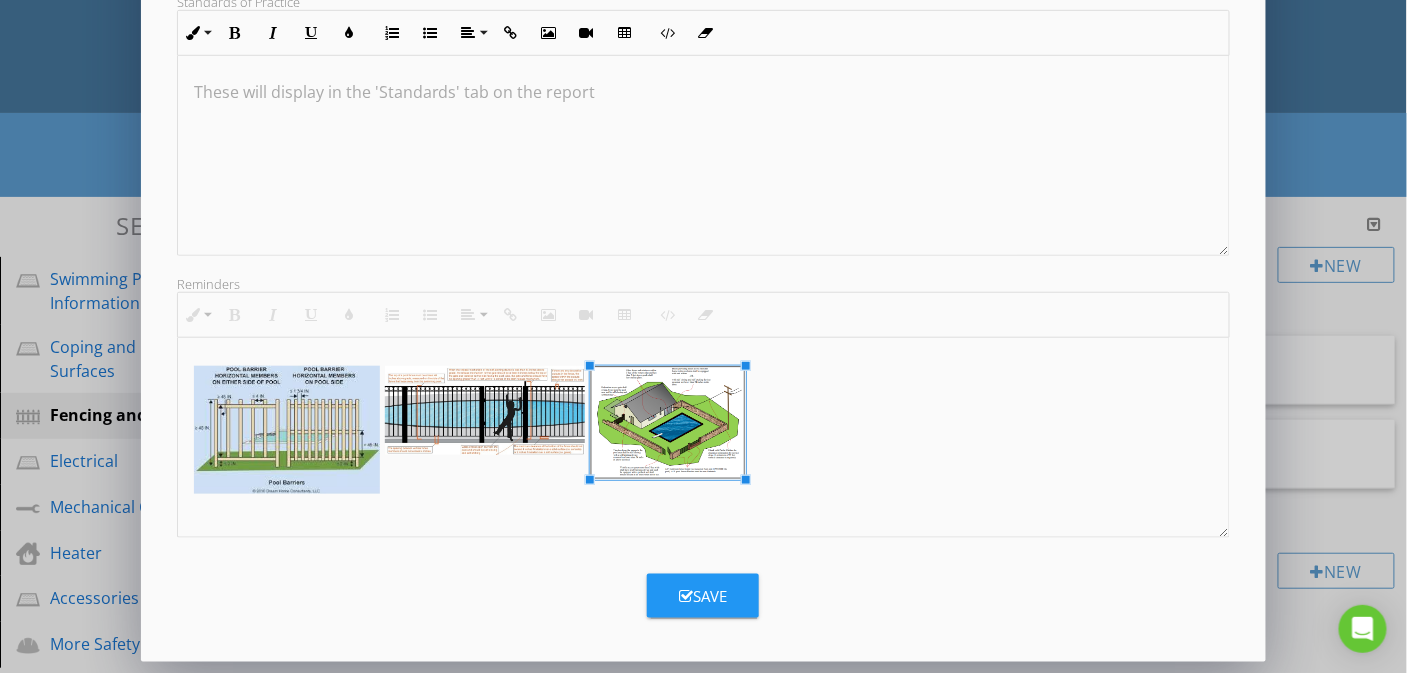 drag, startPoint x: 992, startPoint y: 516, endPoint x: 539, endPoint y: 450, distance: 457.78268 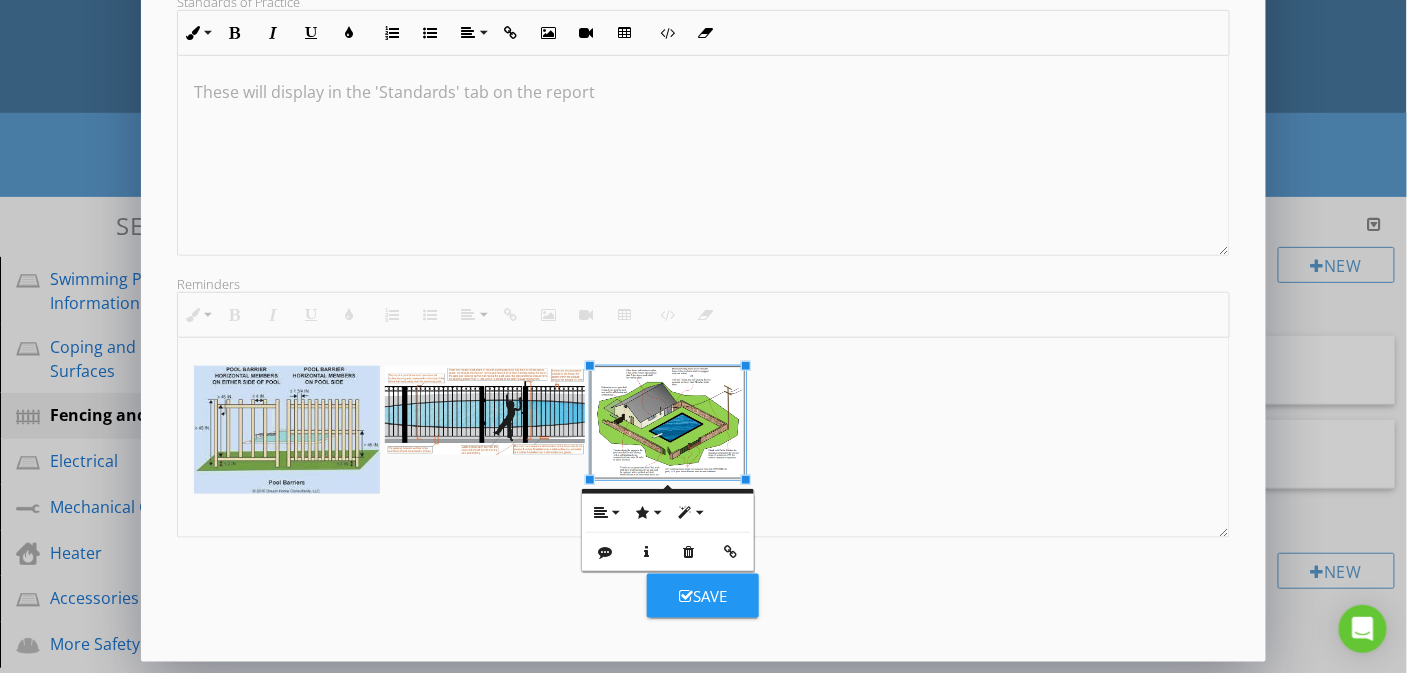 click at bounding box center [704, 437] 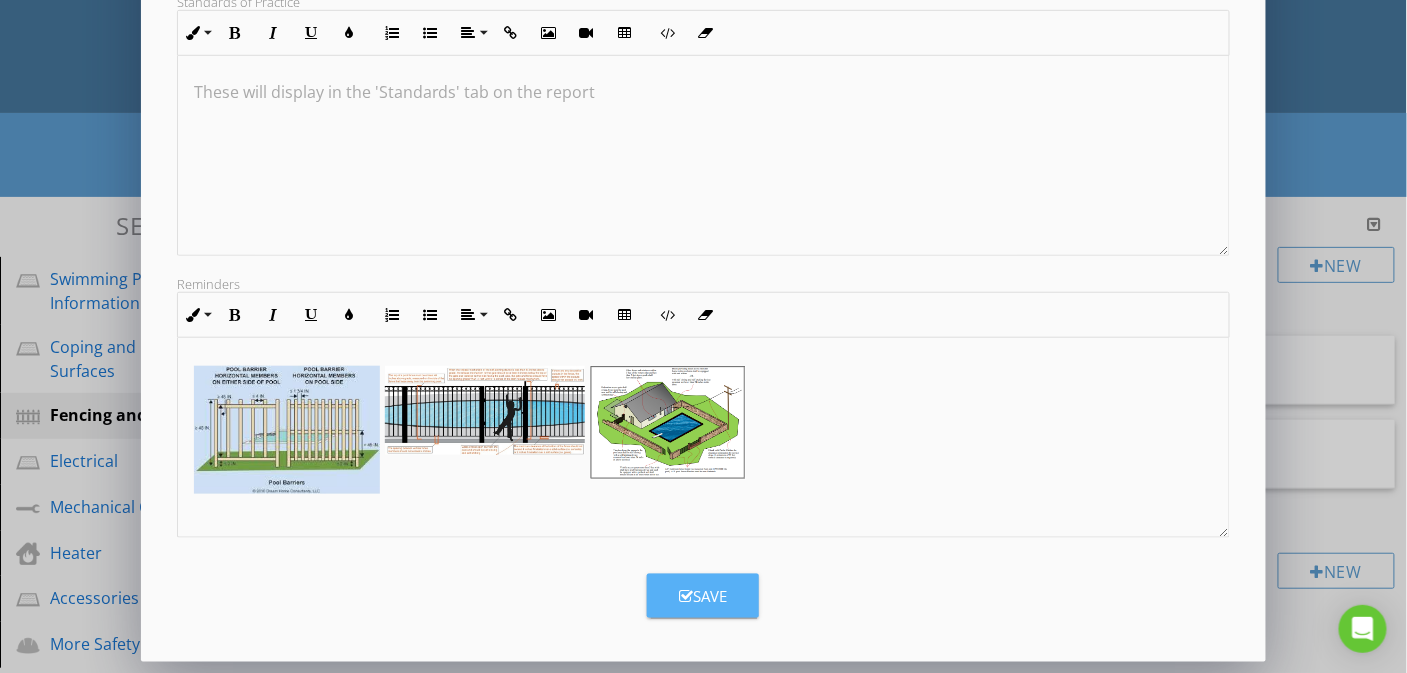 click on "Save" at bounding box center [703, 596] 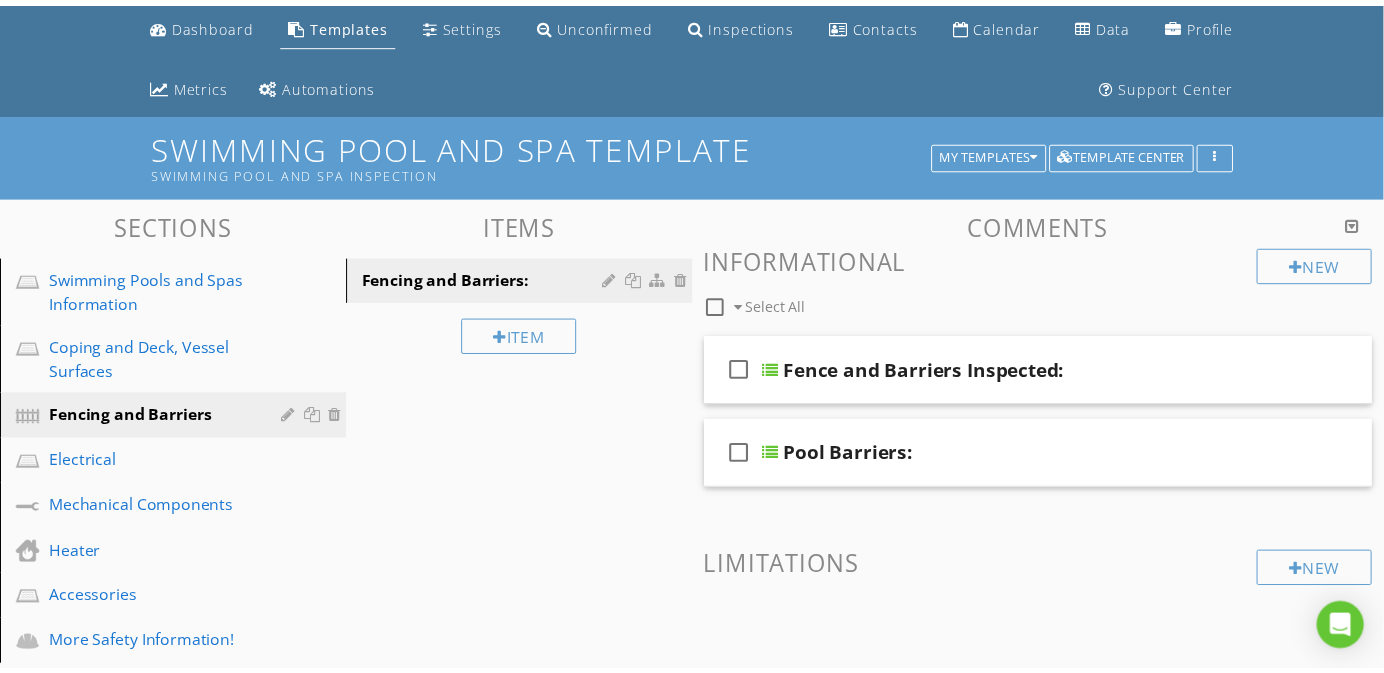scroll, scrollTop: 167, scrollLeft: 0, axis: vertical 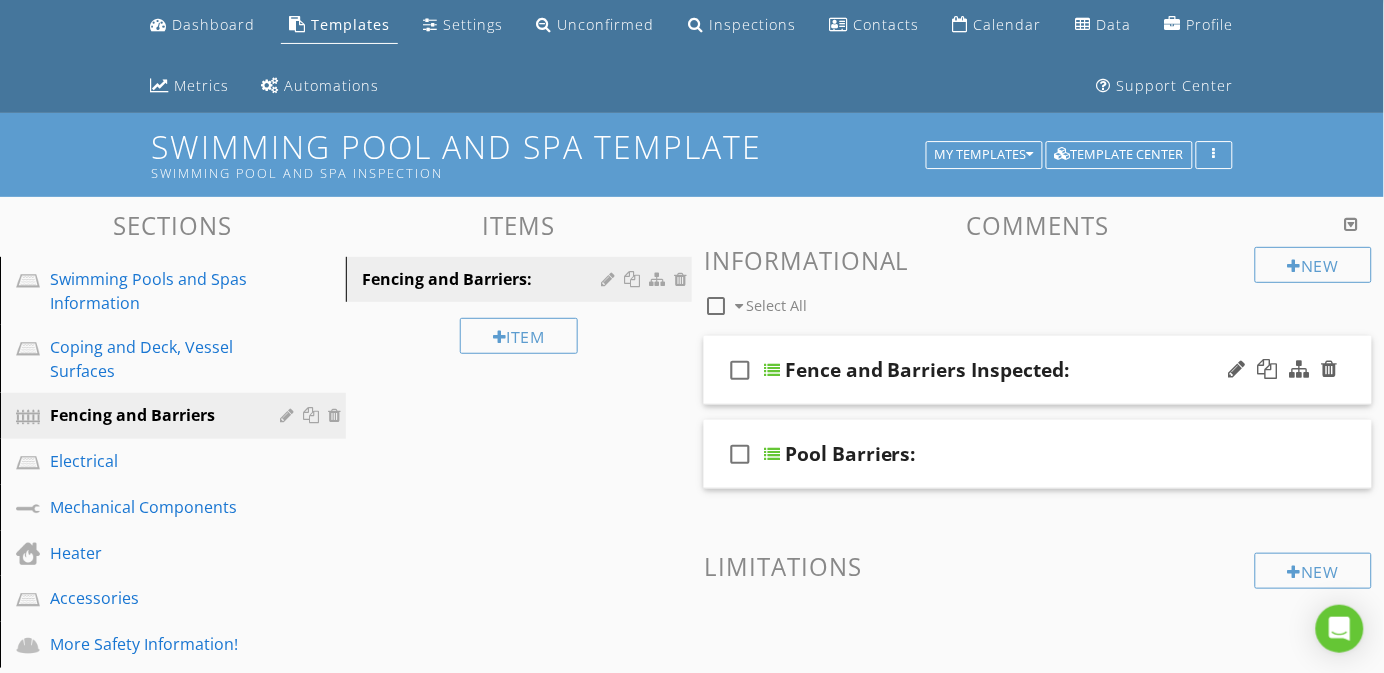 click on "check_box_outline_blank
Fence and Barriers Inspected:" at bounding box center (1038, 370) 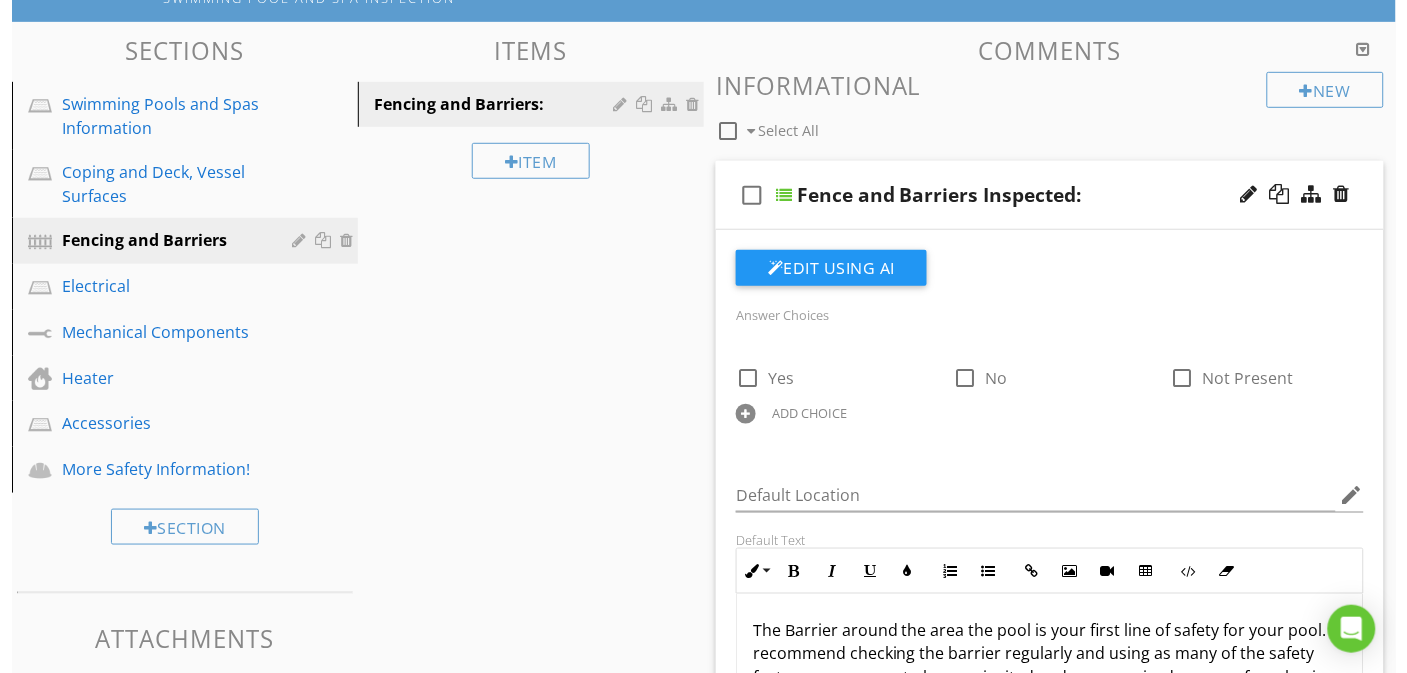 scroll, scrollTop: 215, scrollLeft: 0, axis: vertical 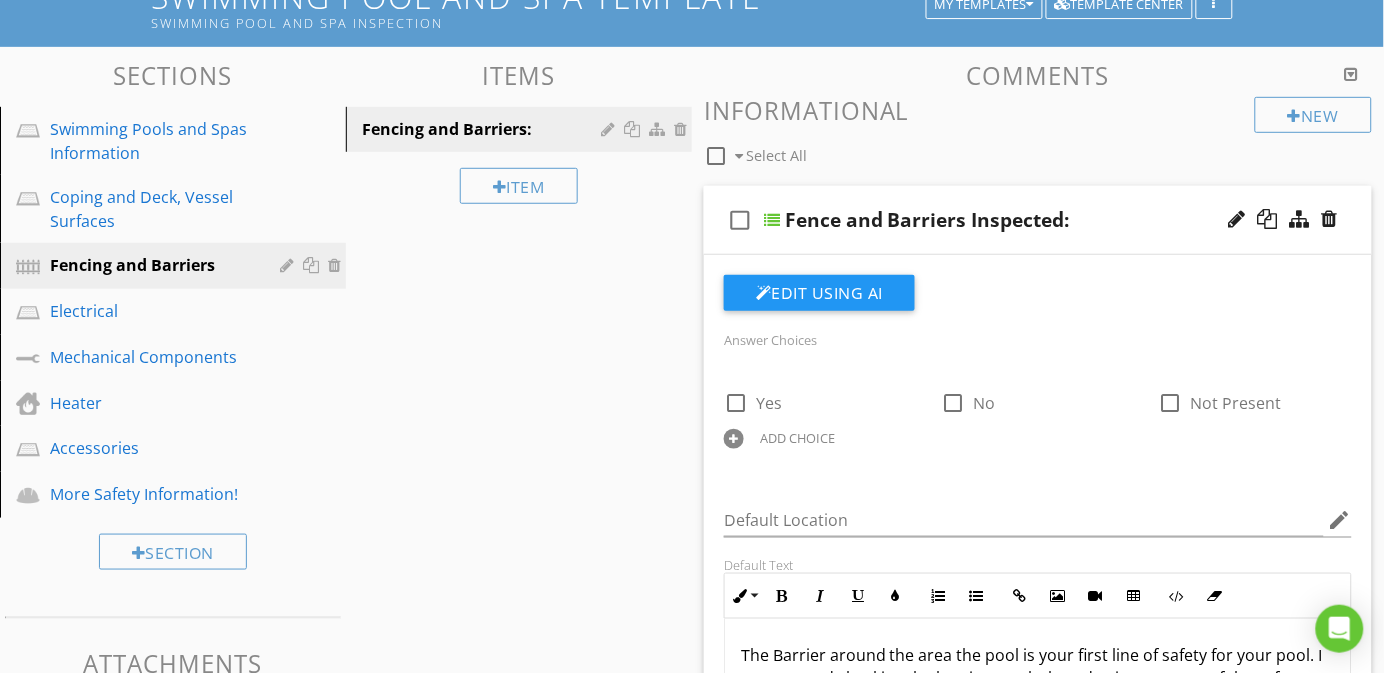 click on "check_box_outline_blank
Fence and Barriers Inspected:" at bounding box center (1038, 220) 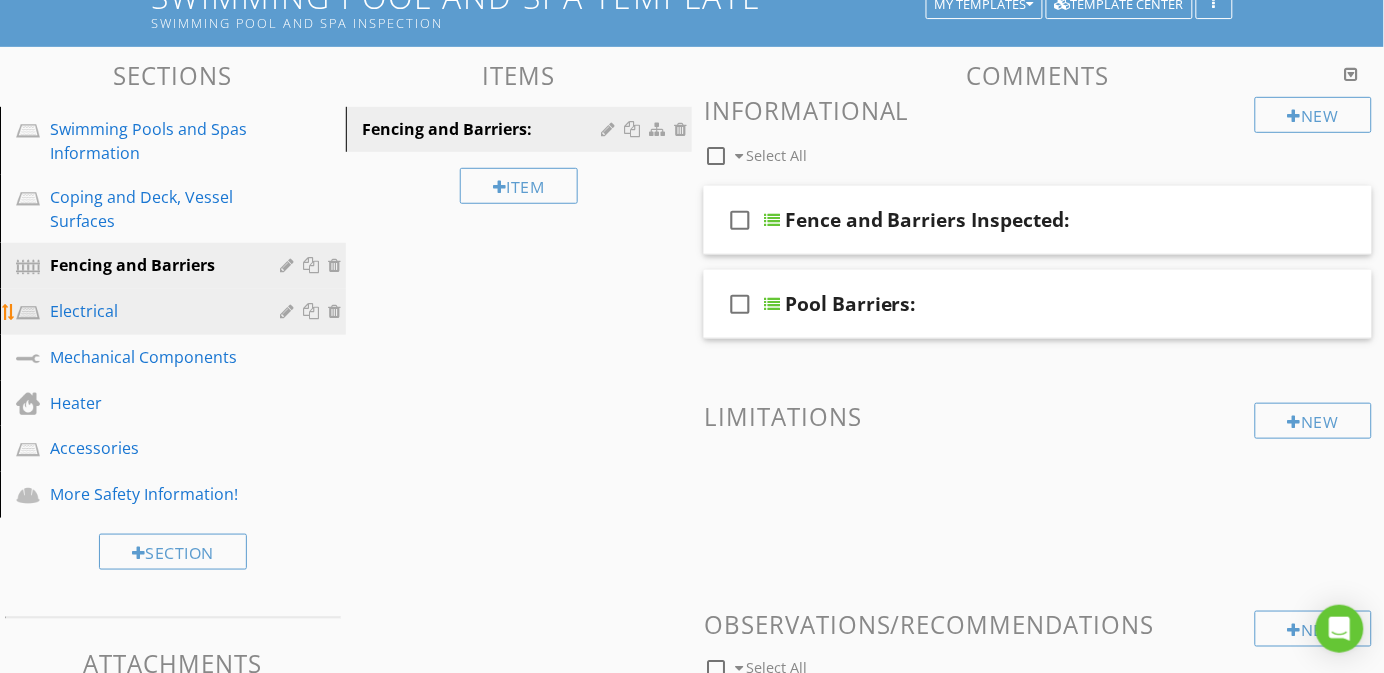 click on "Electrical" at bounding box center [150, 311] 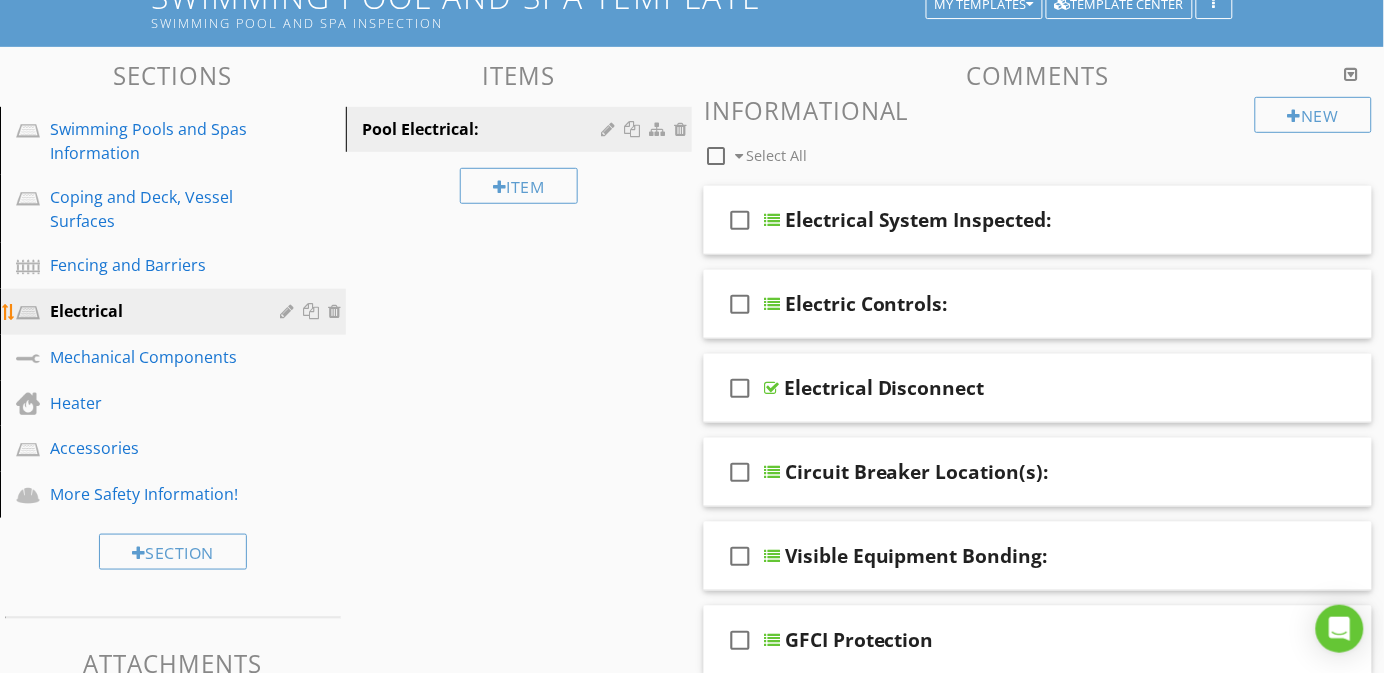 click at bounding box center [289, 311] 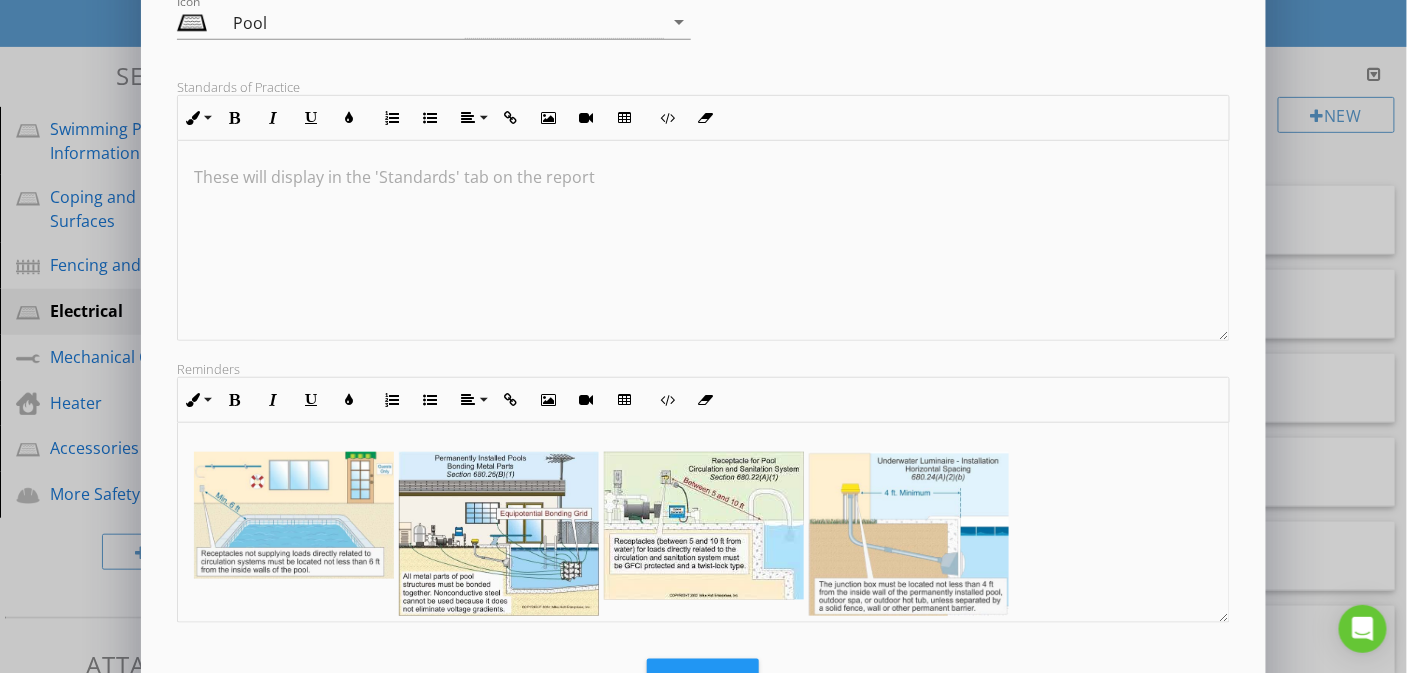 scroll, scrollTop: 385, scrollLeft: 0, axis: vertical 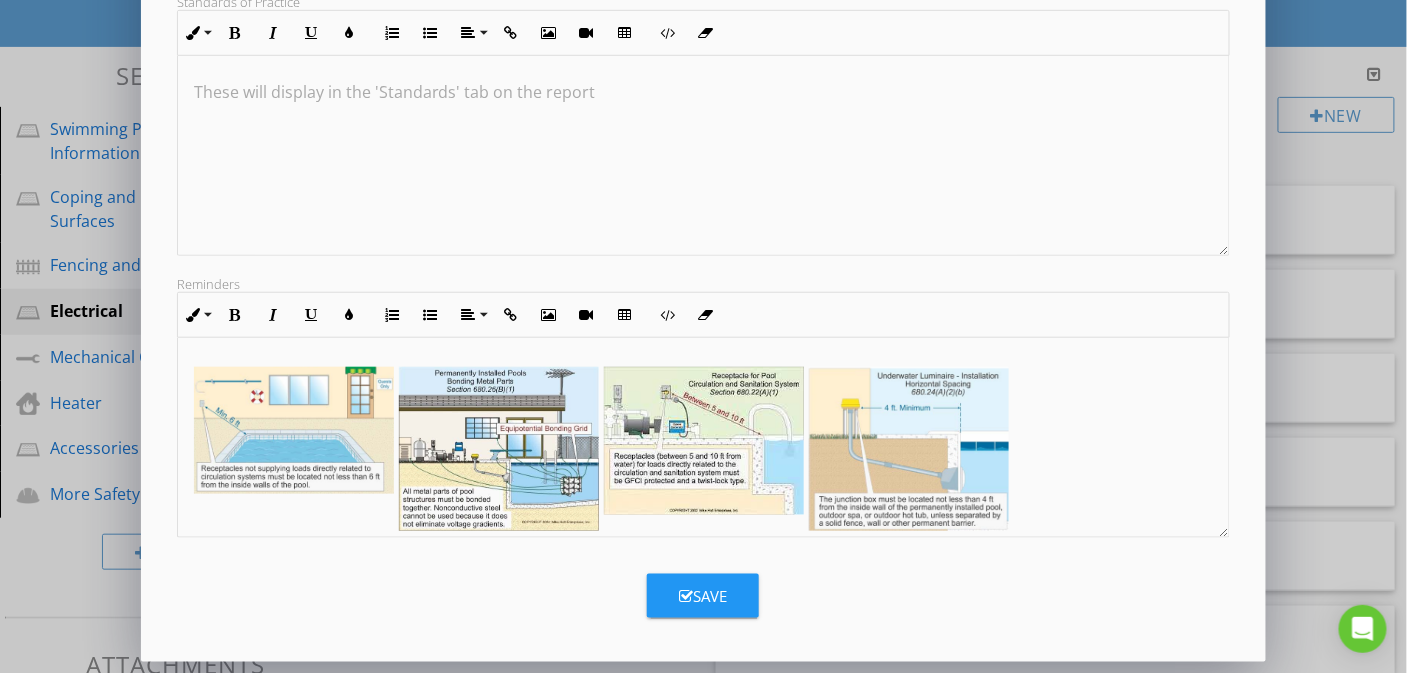 click on "Save" at bounding box center [703, 596] 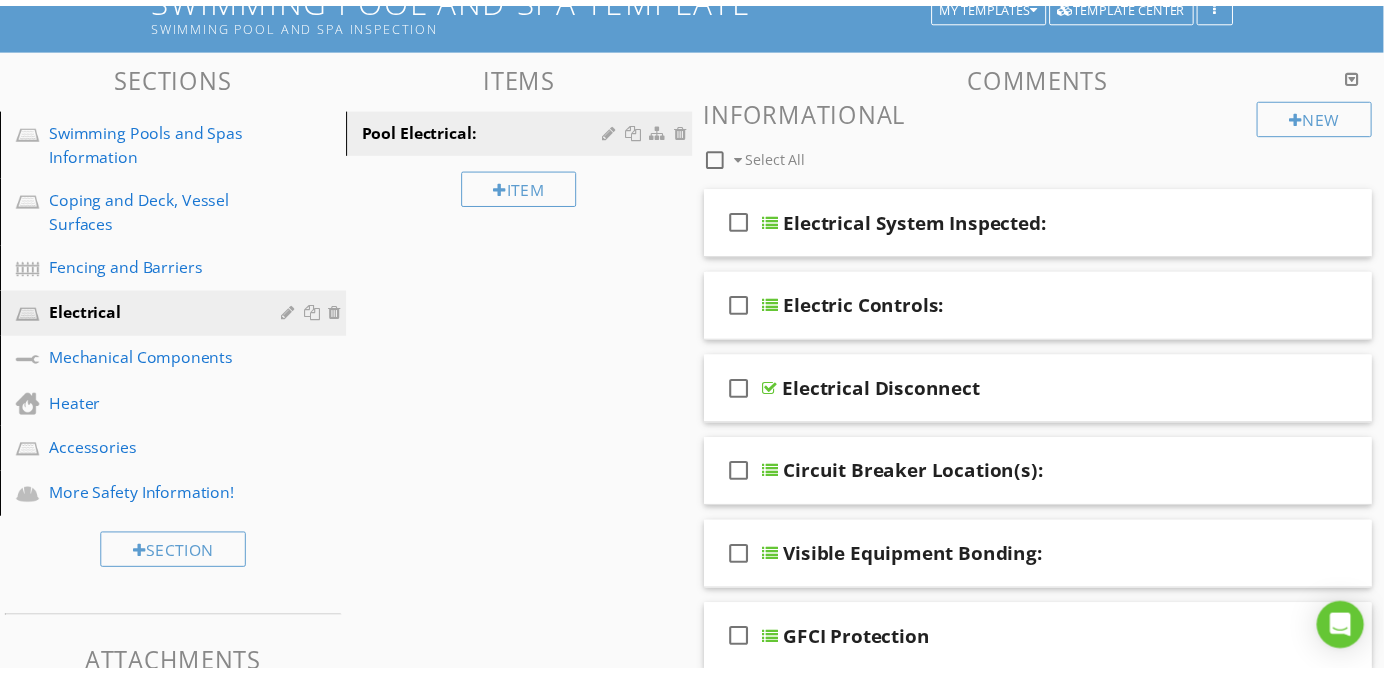 scroll, scrollTop: 167, scrollLeft: 0, axis: vertical 